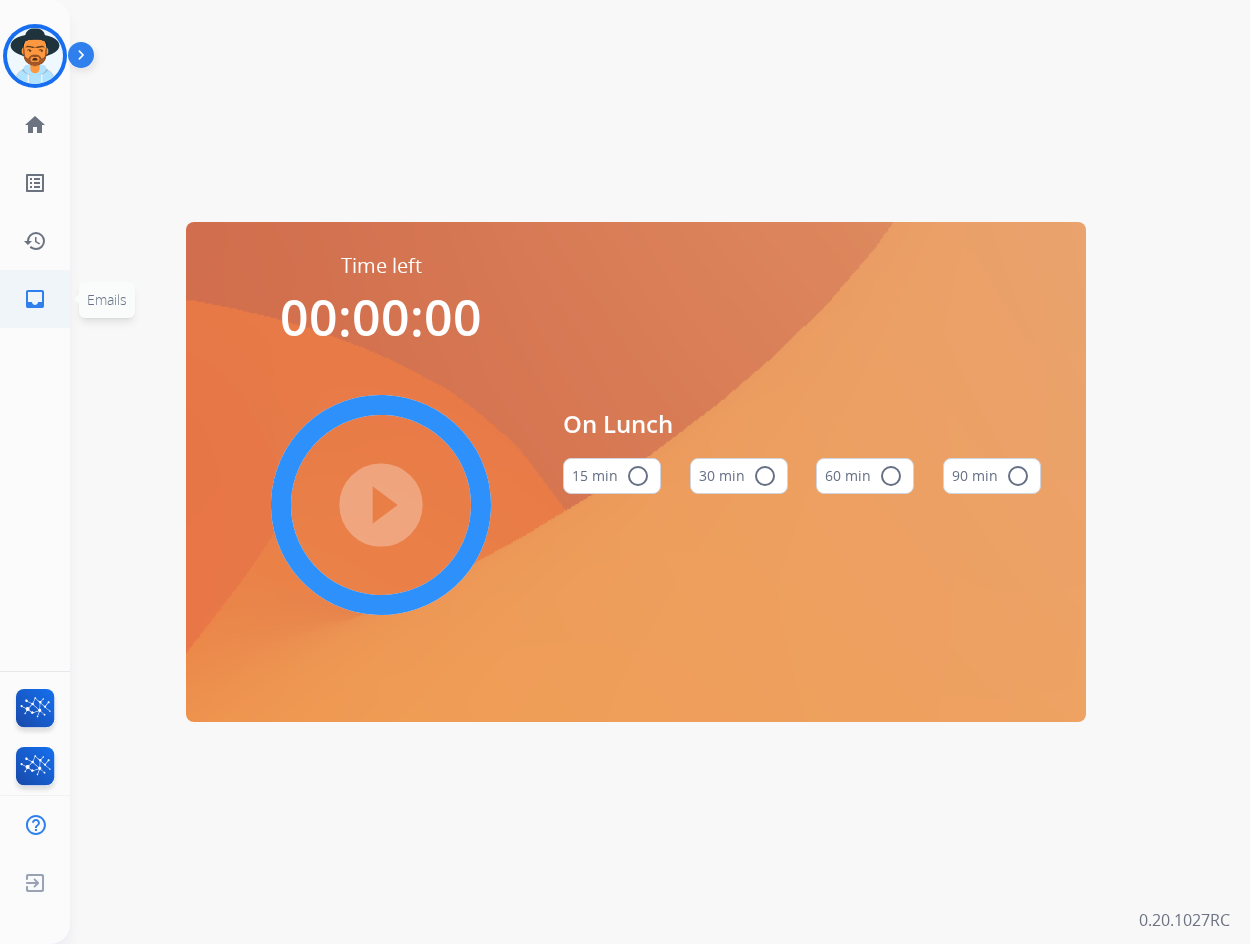 scroll, scrollTop: 0, scrollLeft: 0, axis: both 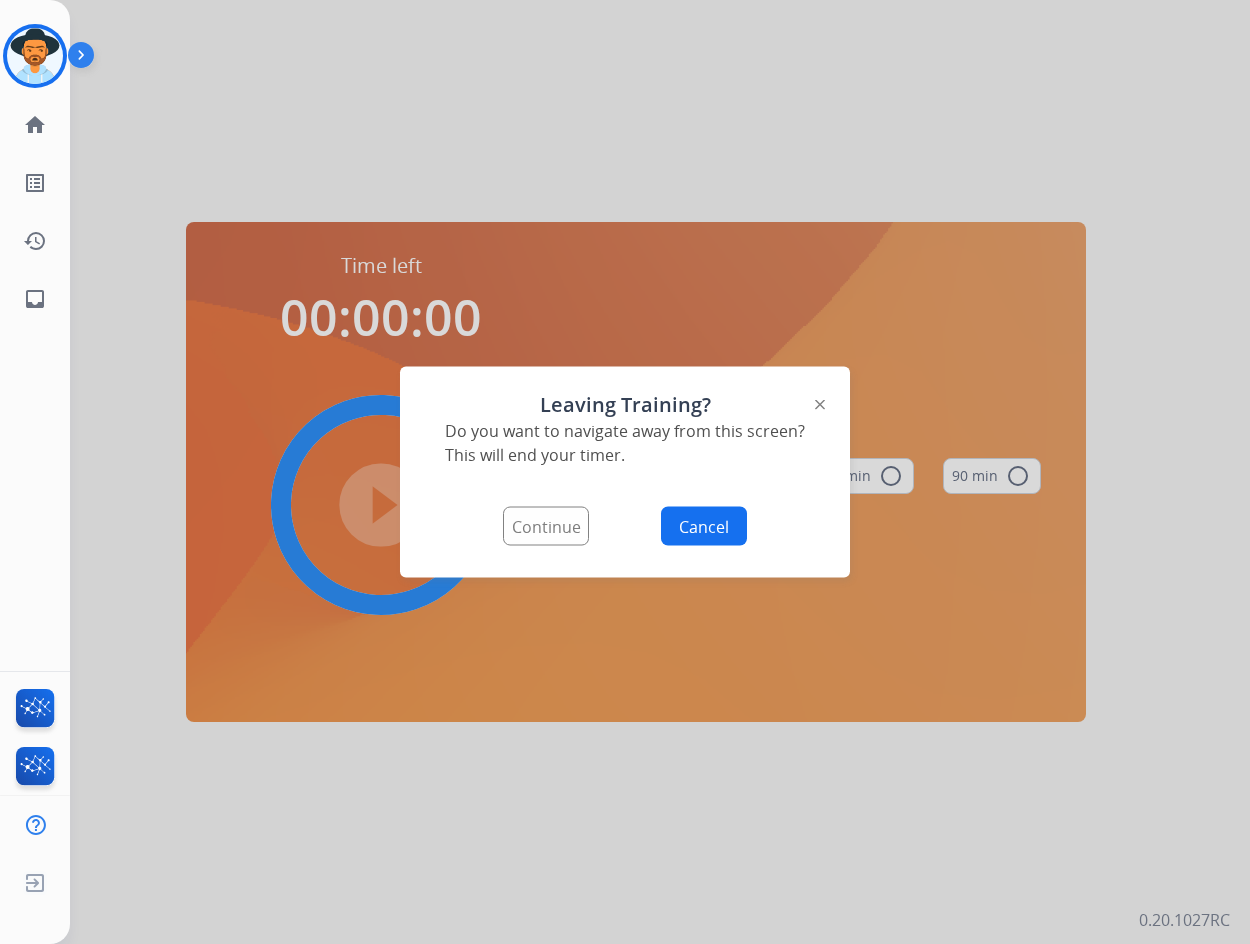 click at bounding box center [625, 472] 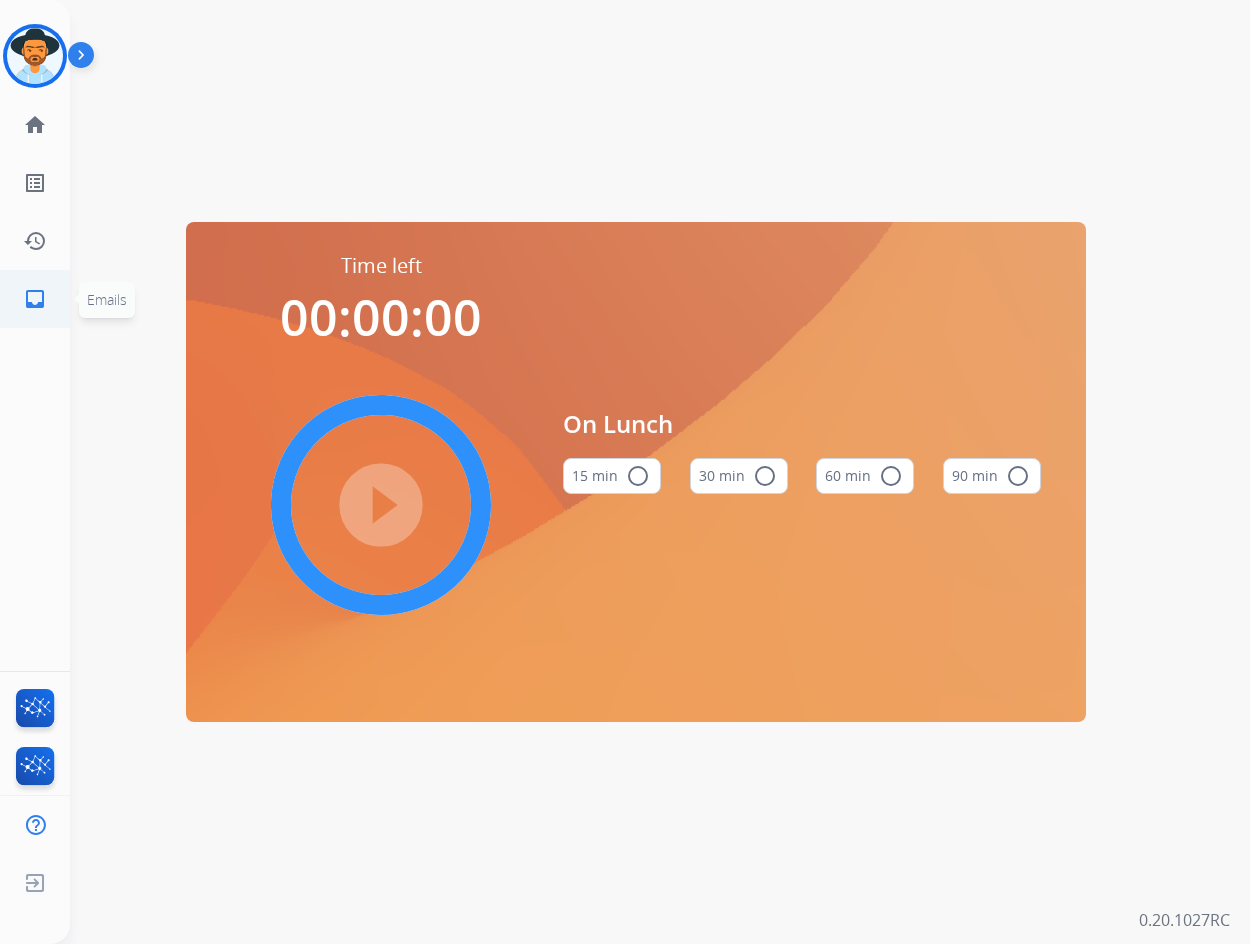 click on "inbox" at bounding box center (35, 299) 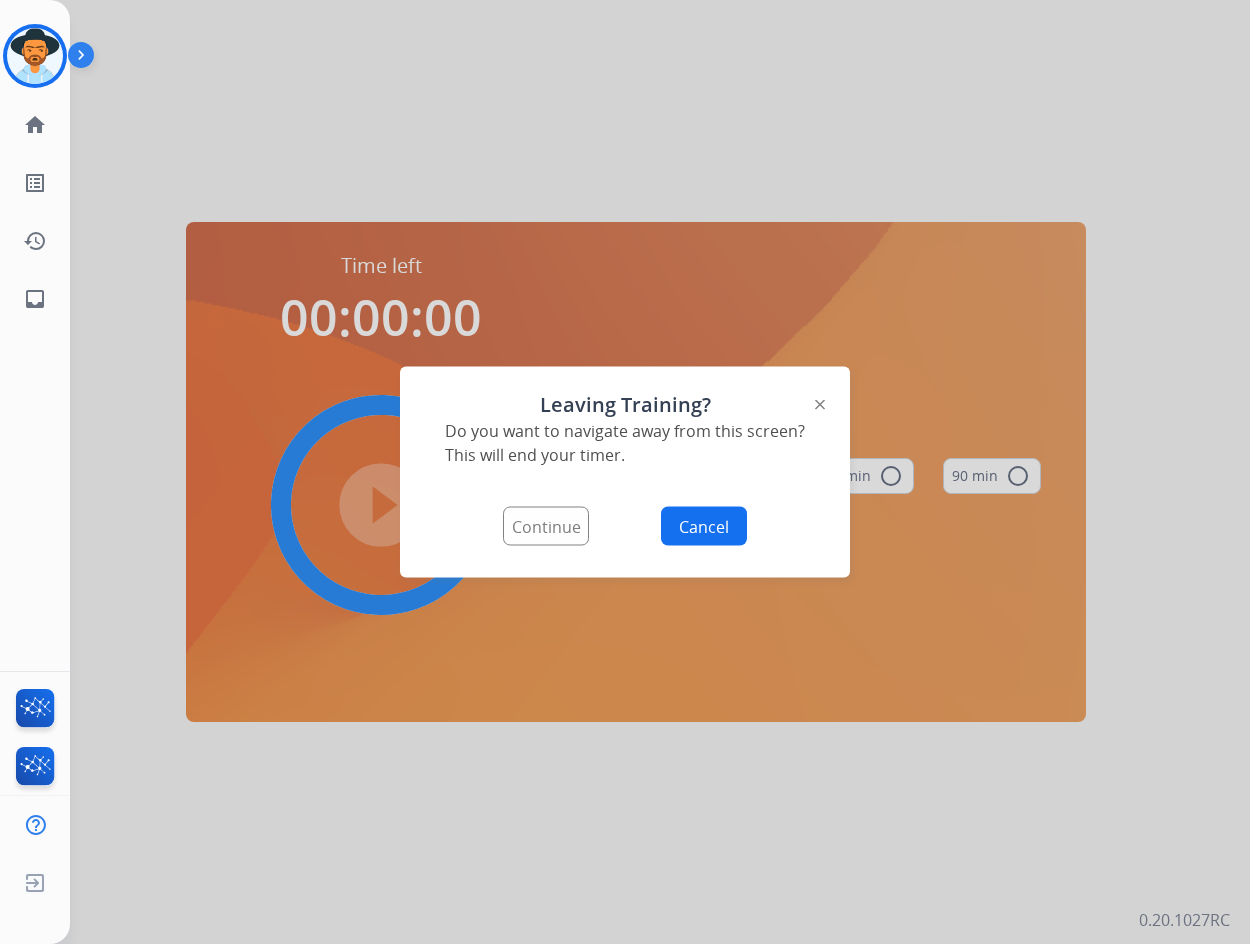 click on "Continue" at bounding box center [546, 526] 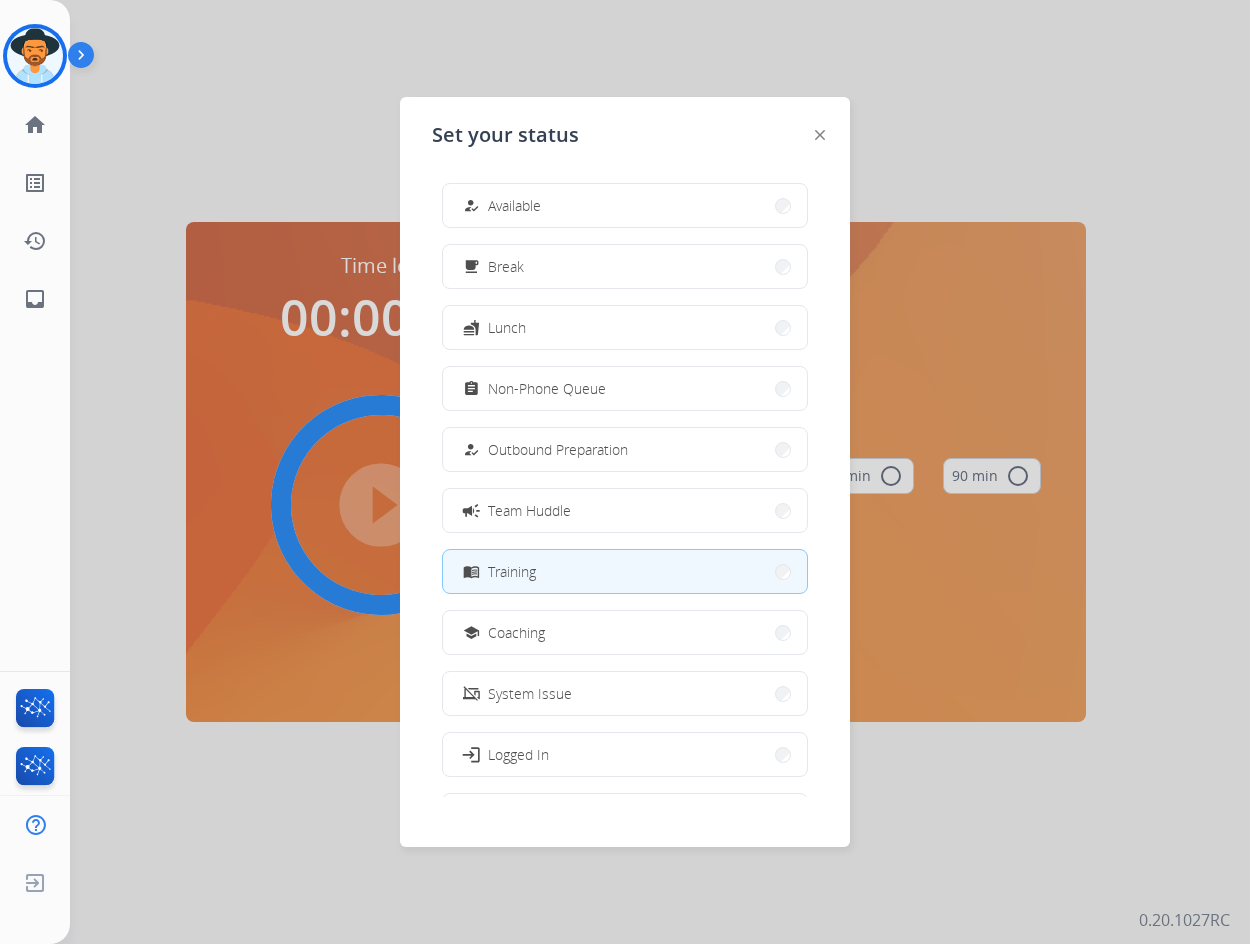 click at bounding box center [625, 472] 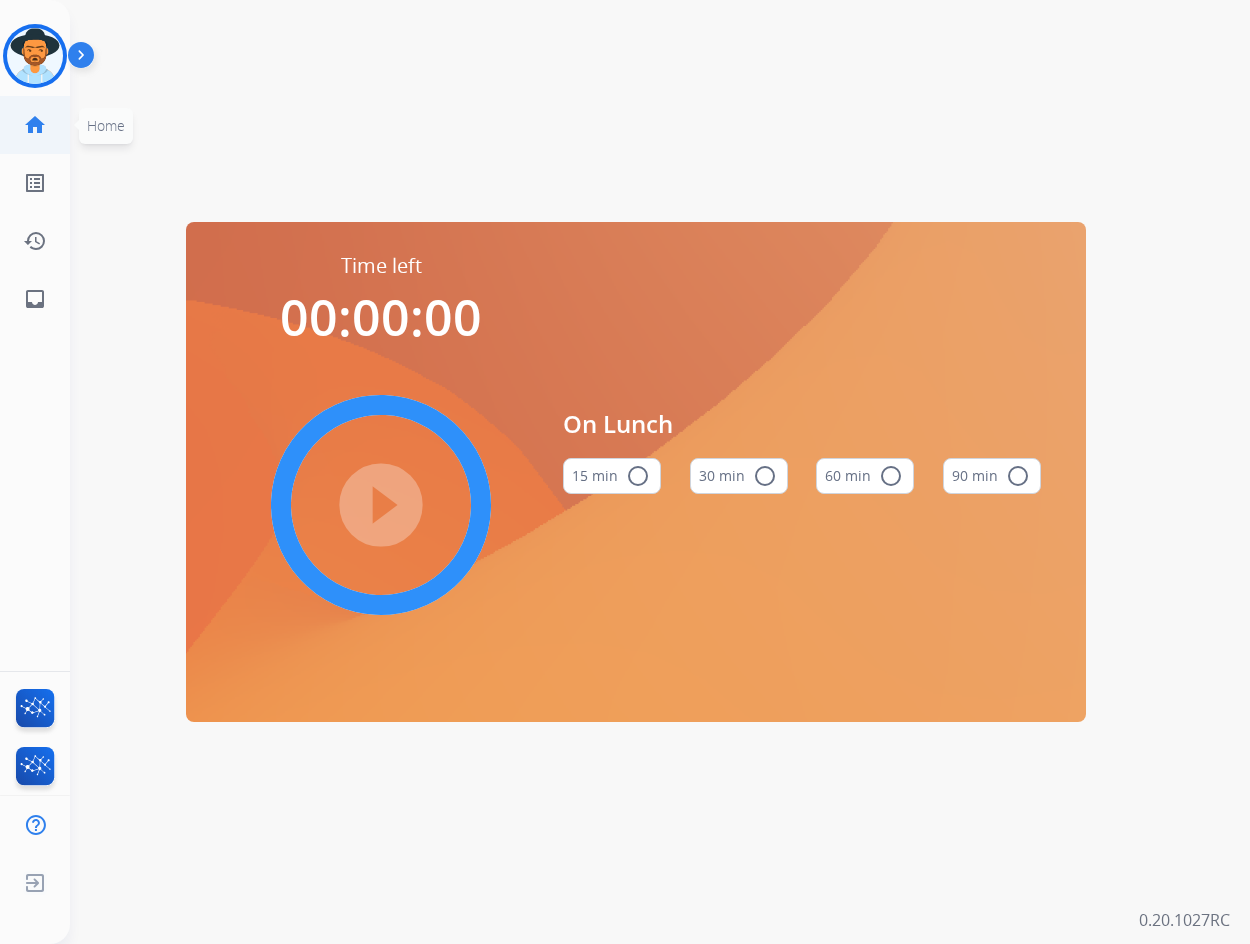 click on "home" at bounding box center (35, 125) 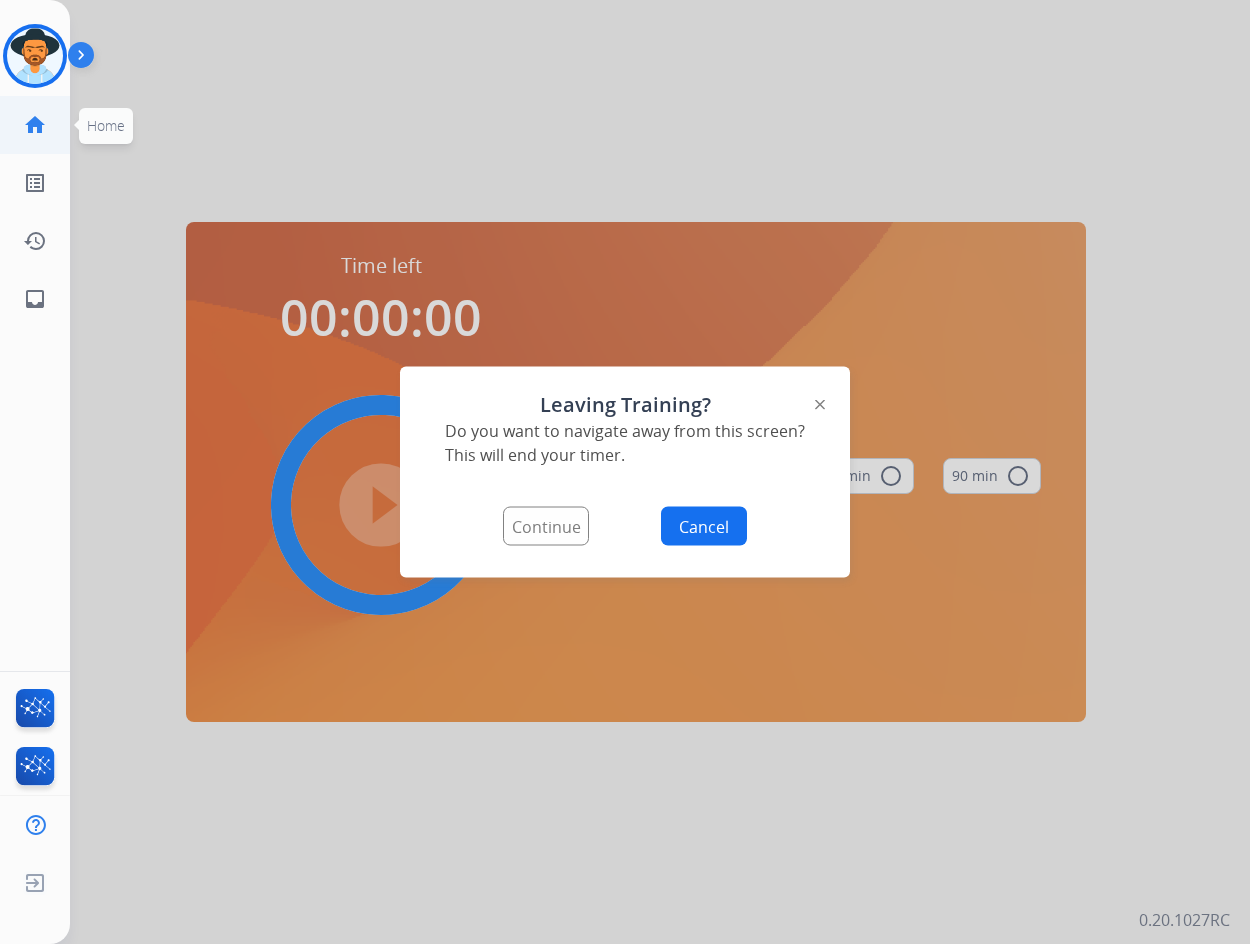 click on "home" at bounding box center [35, 125] 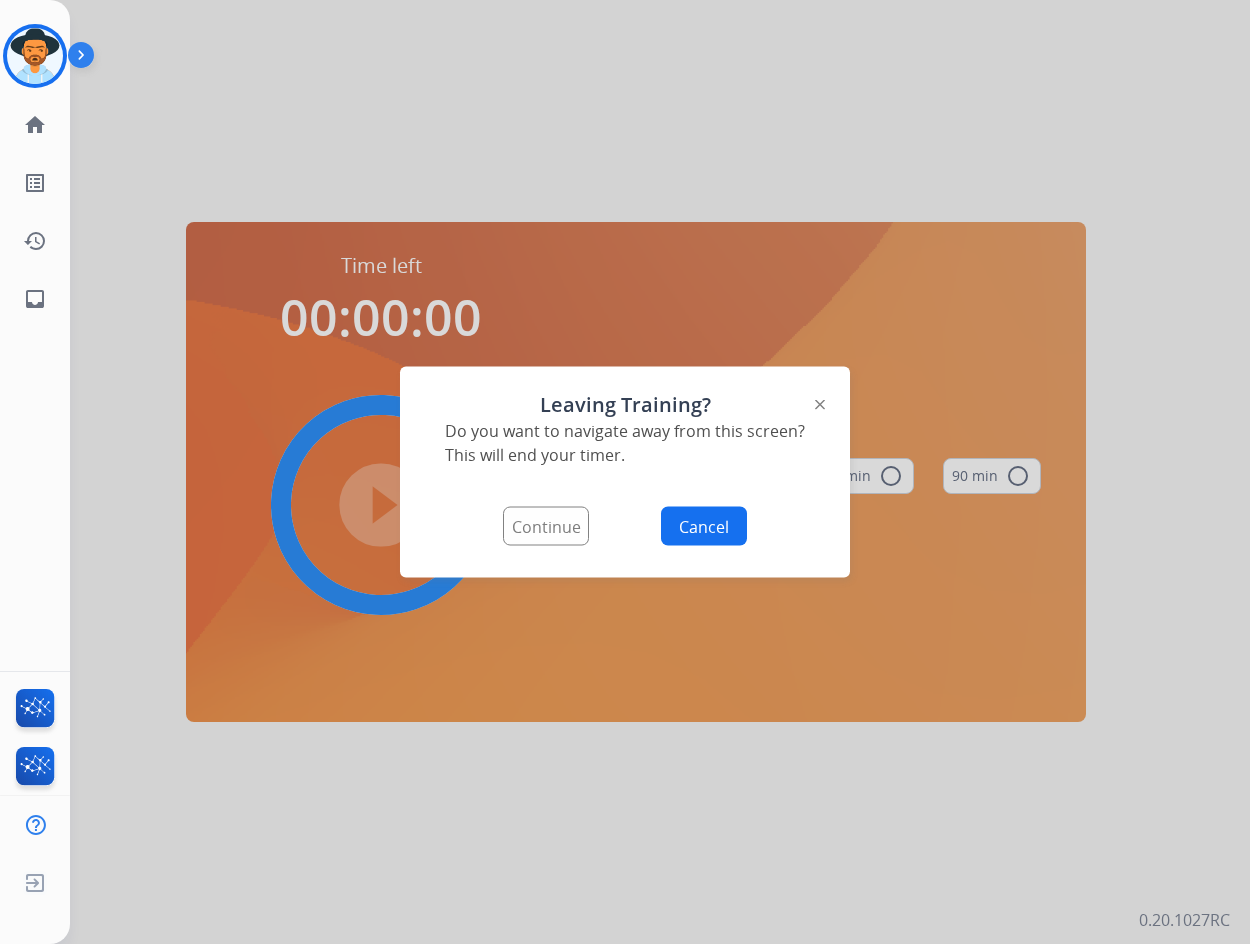 click at bounding box center [820, 404] 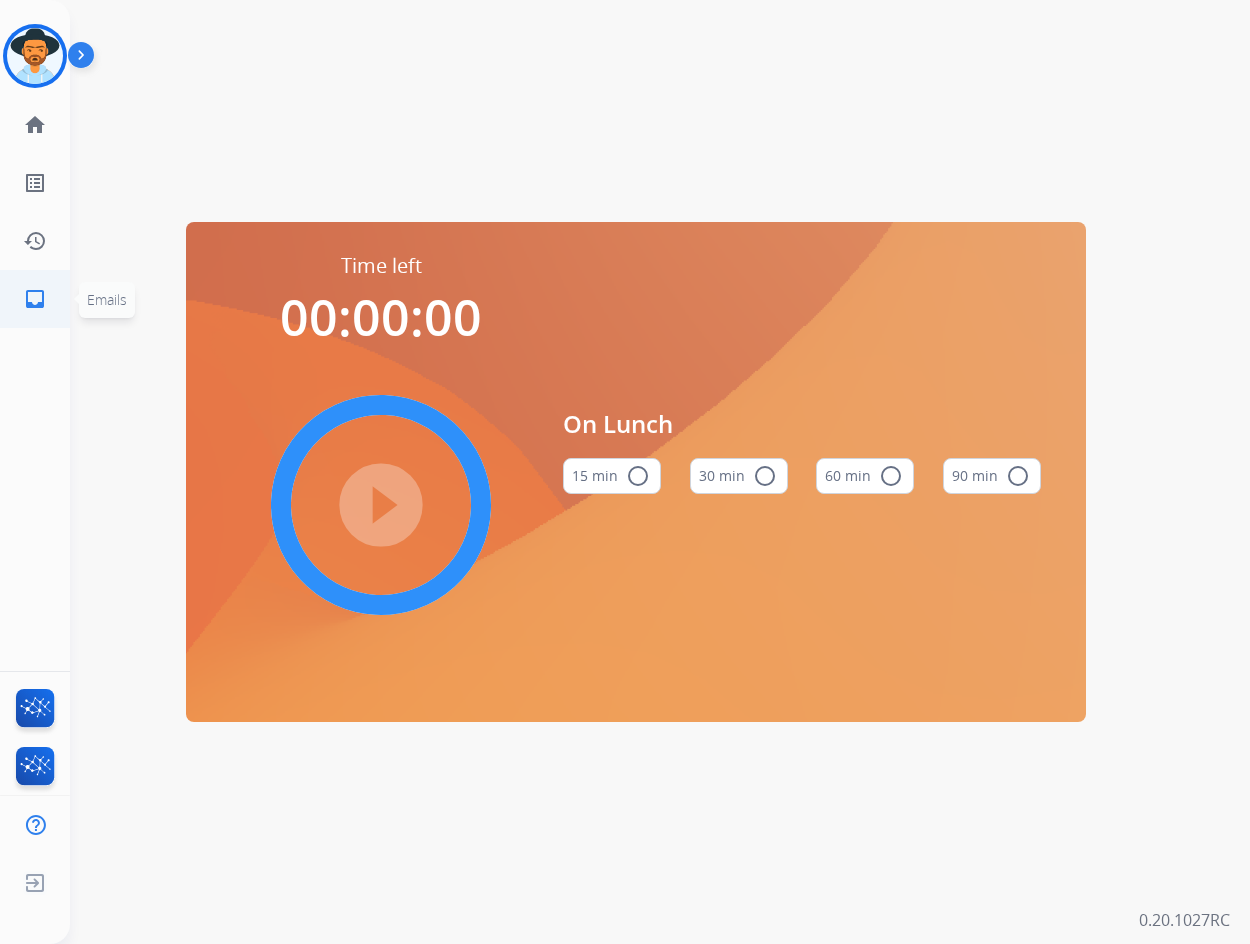 click on "inbox" at bounding box center (35, 299) 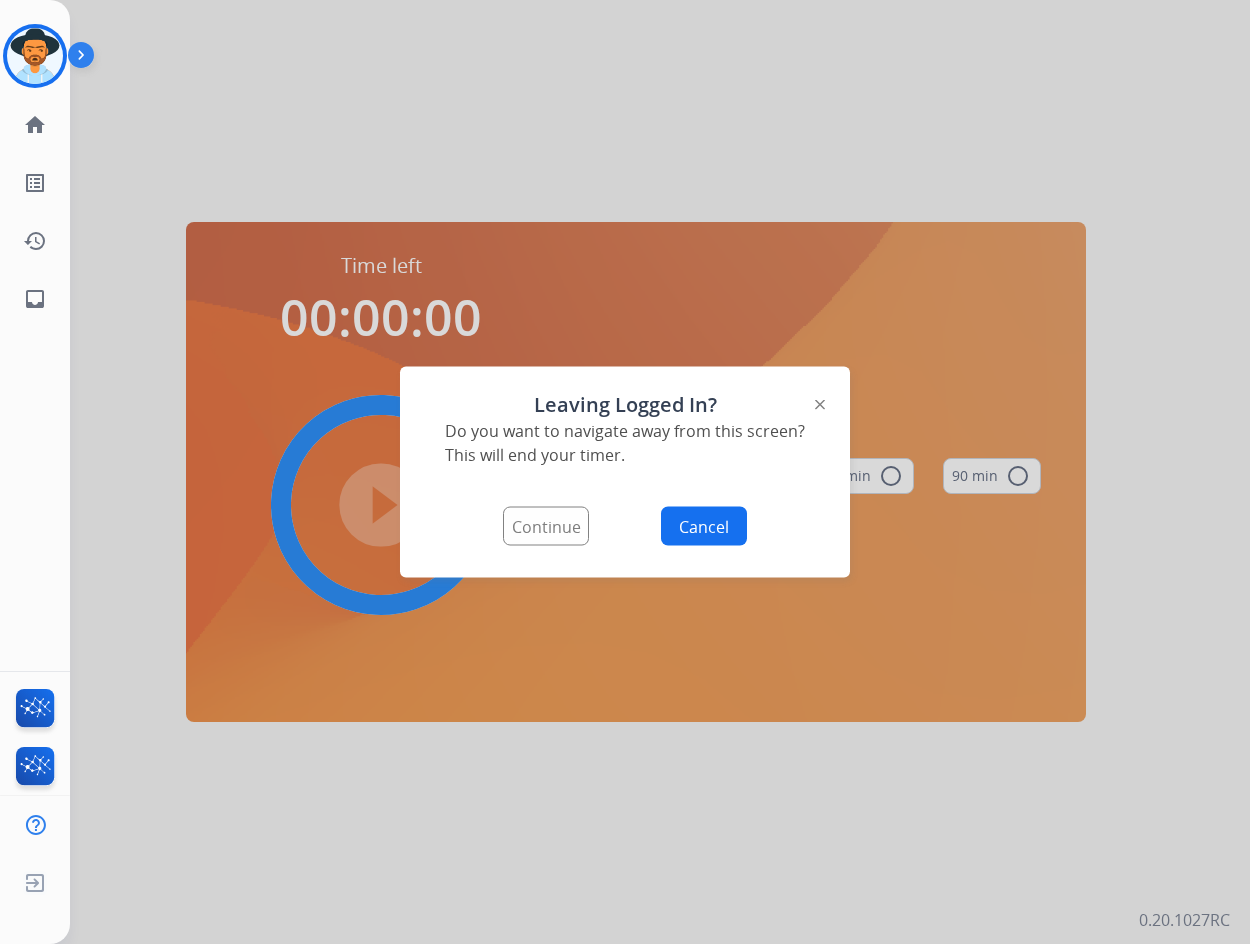 click on "Continue" at bounding box center [546, 526] 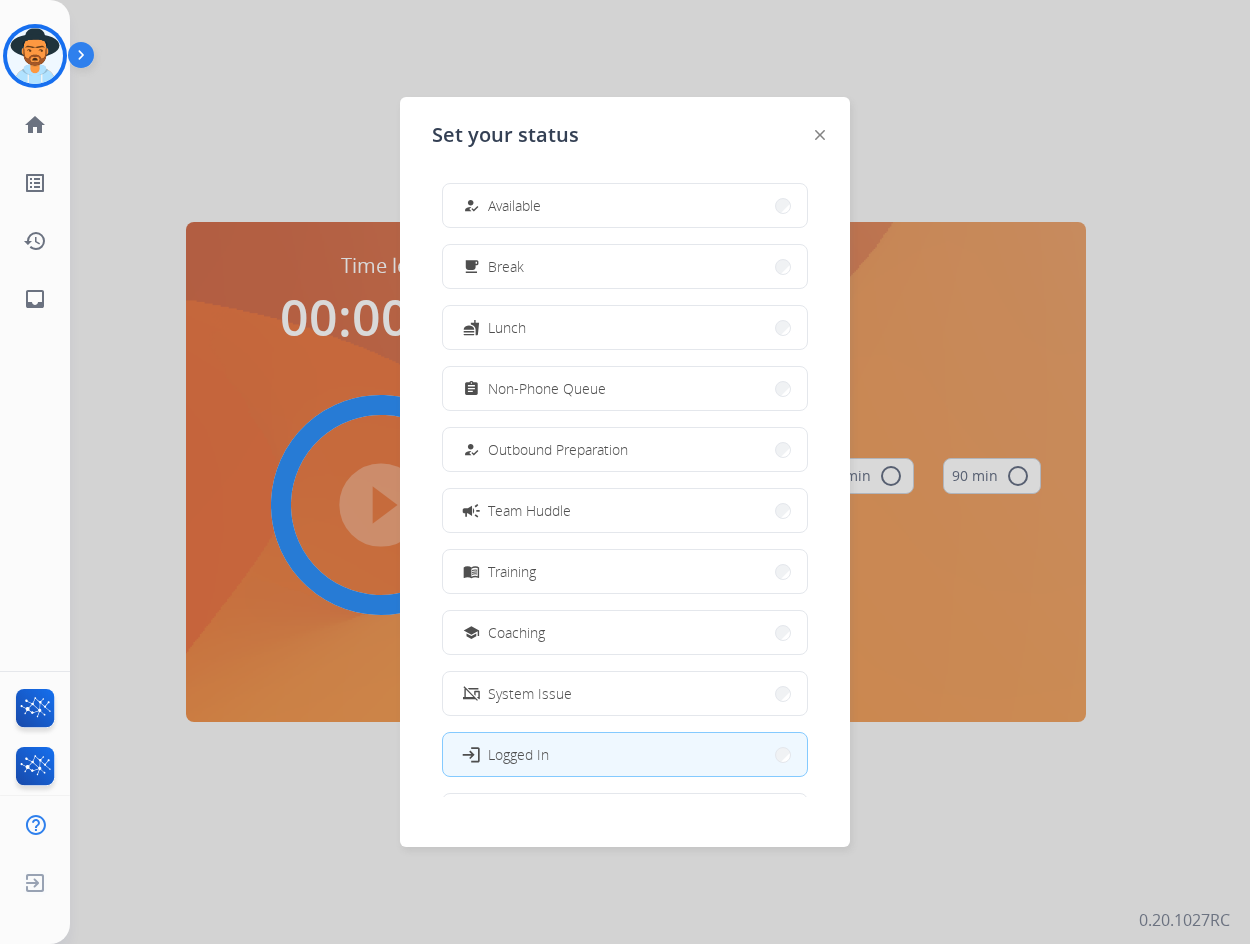 click at bounding box center (625, 472) 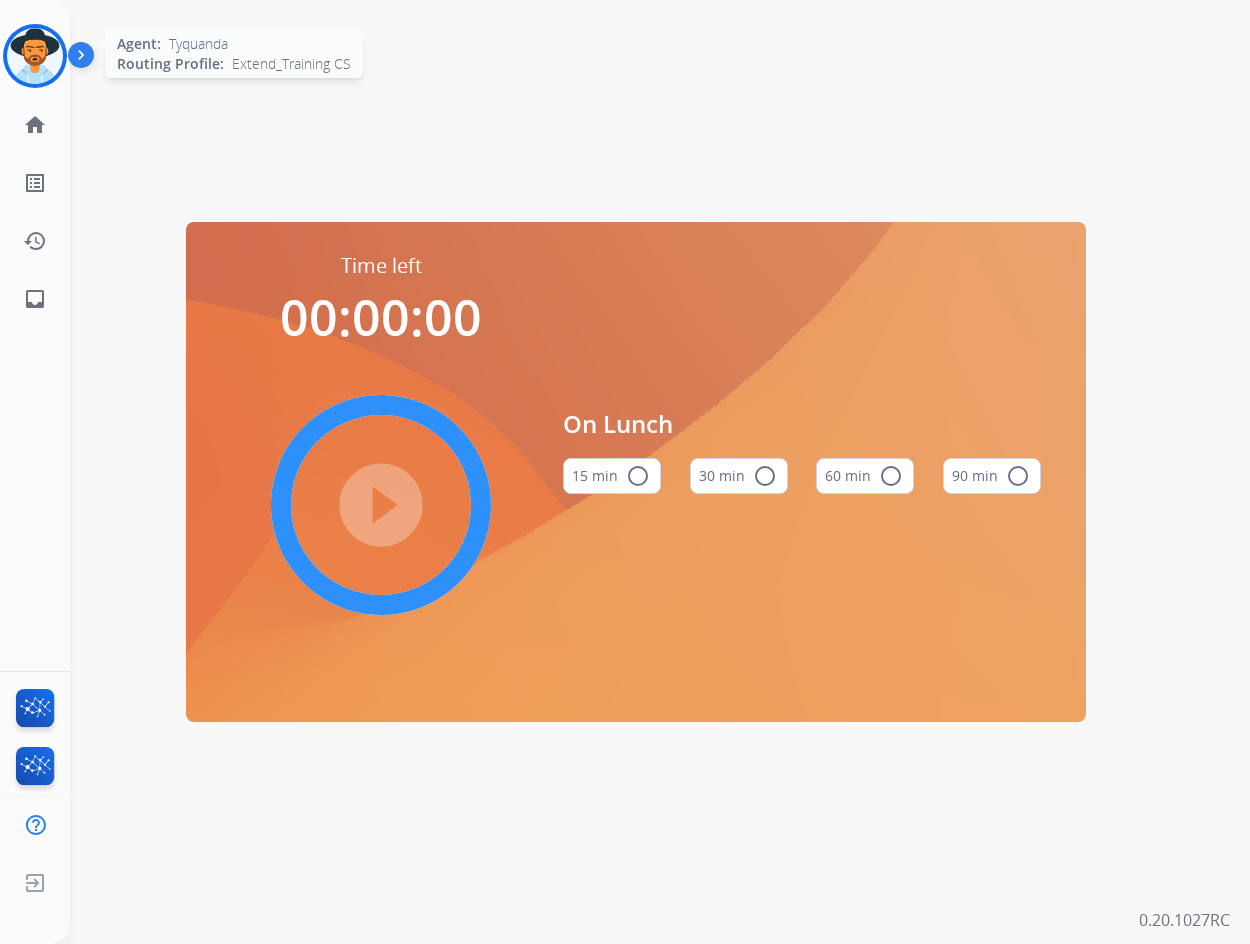 click at bounding box center [35, 56] 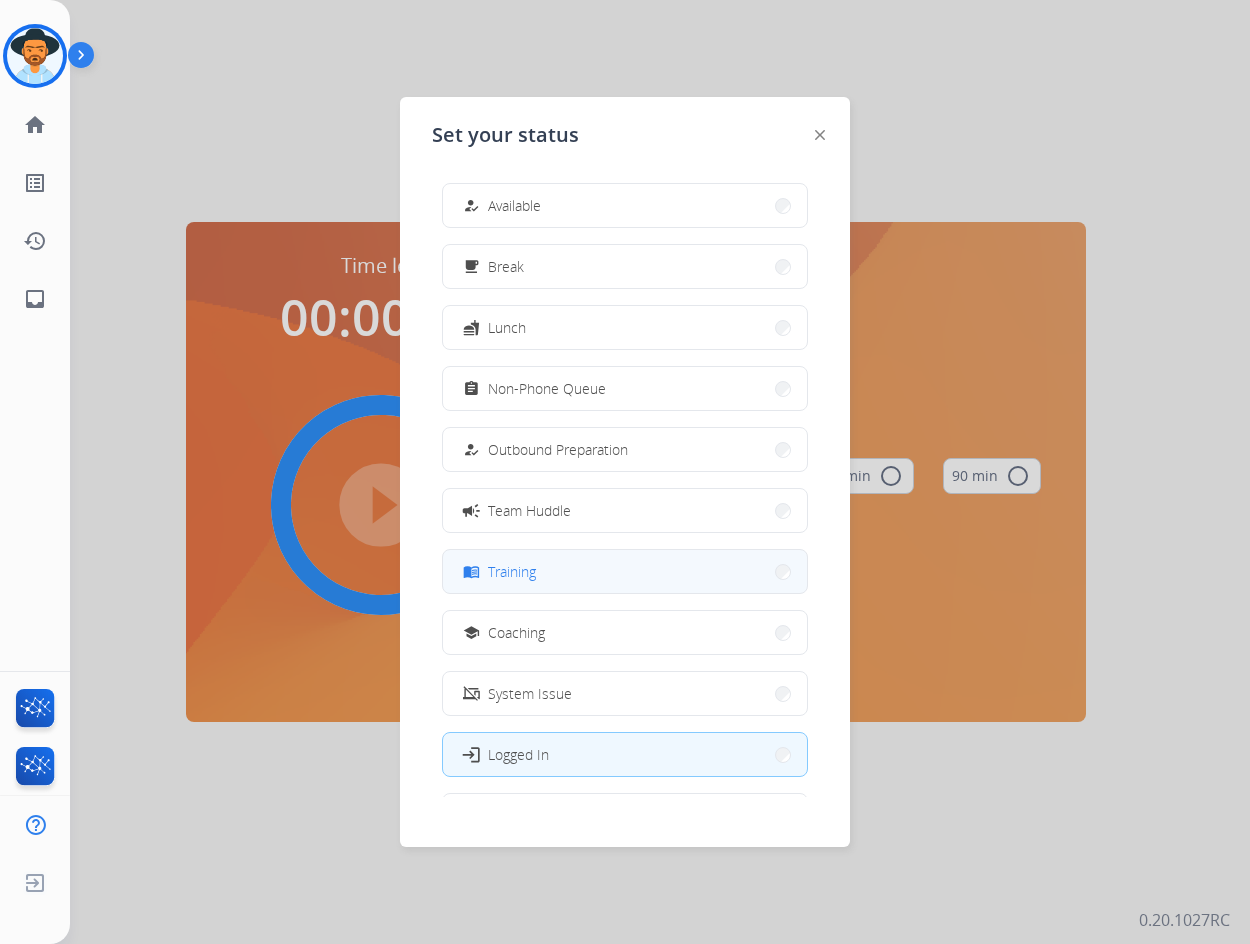 click on "menu_book Training" at bounding box center [625, 571] 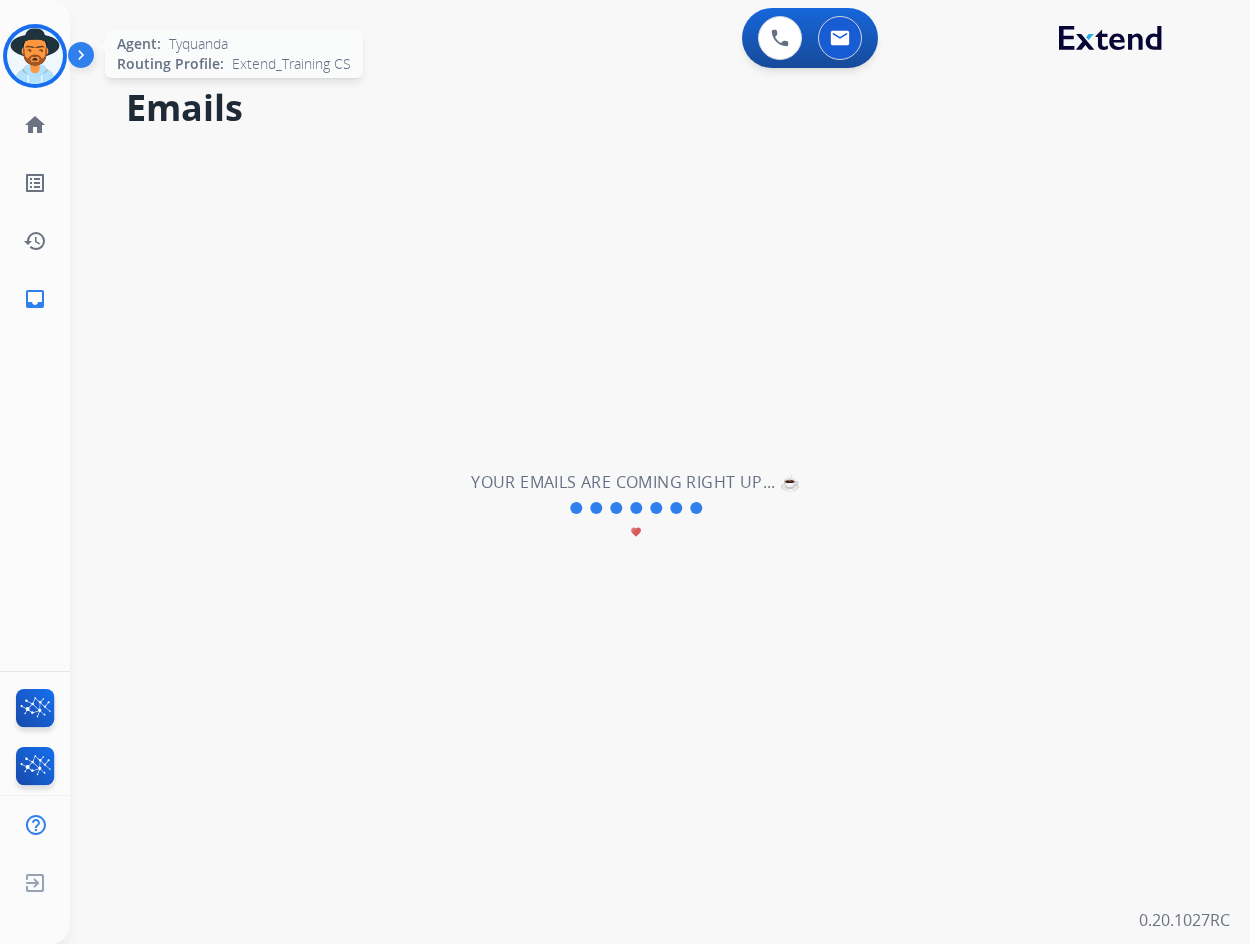 click at bounding box center [35, 56] 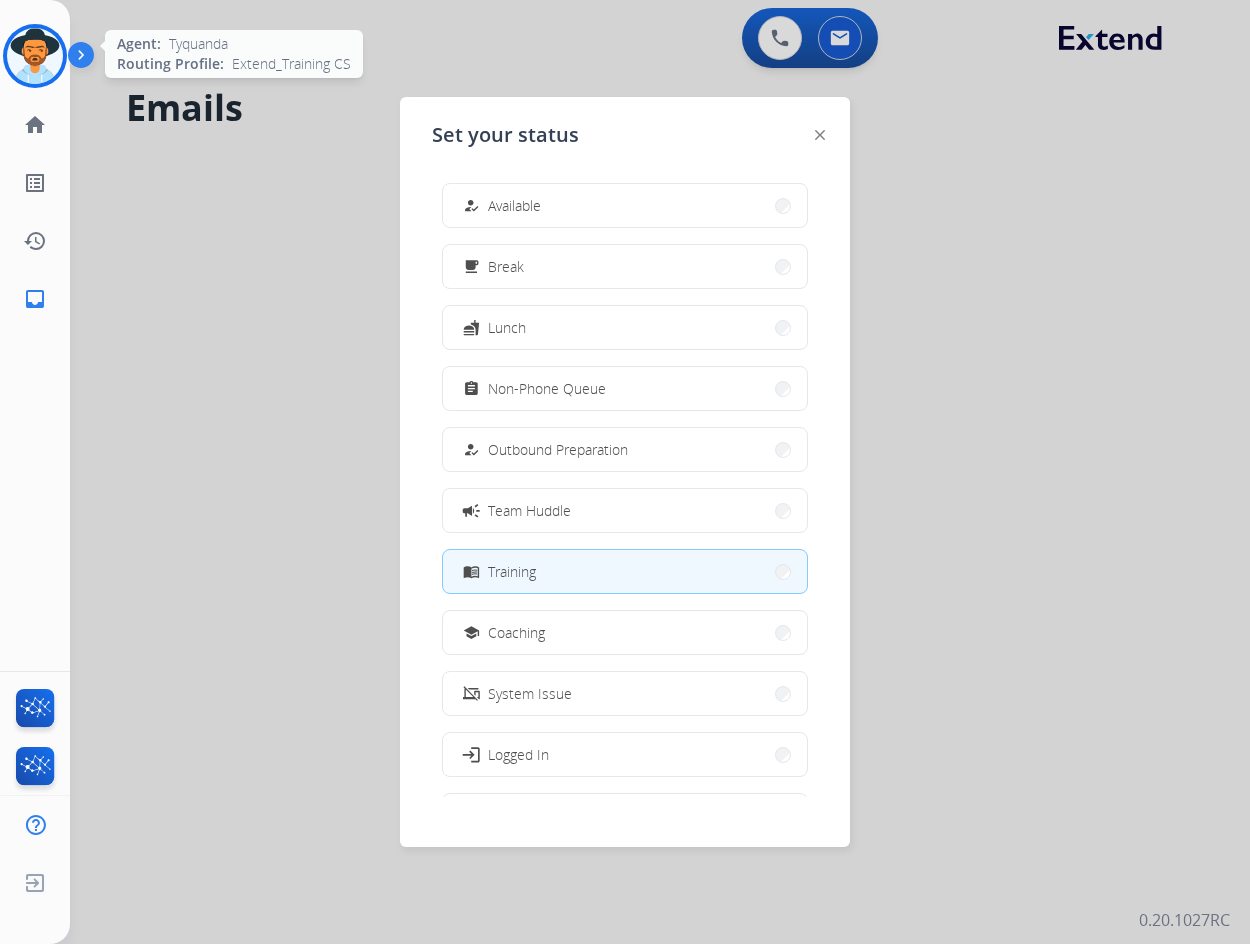 click at bounding box center (35, 56) 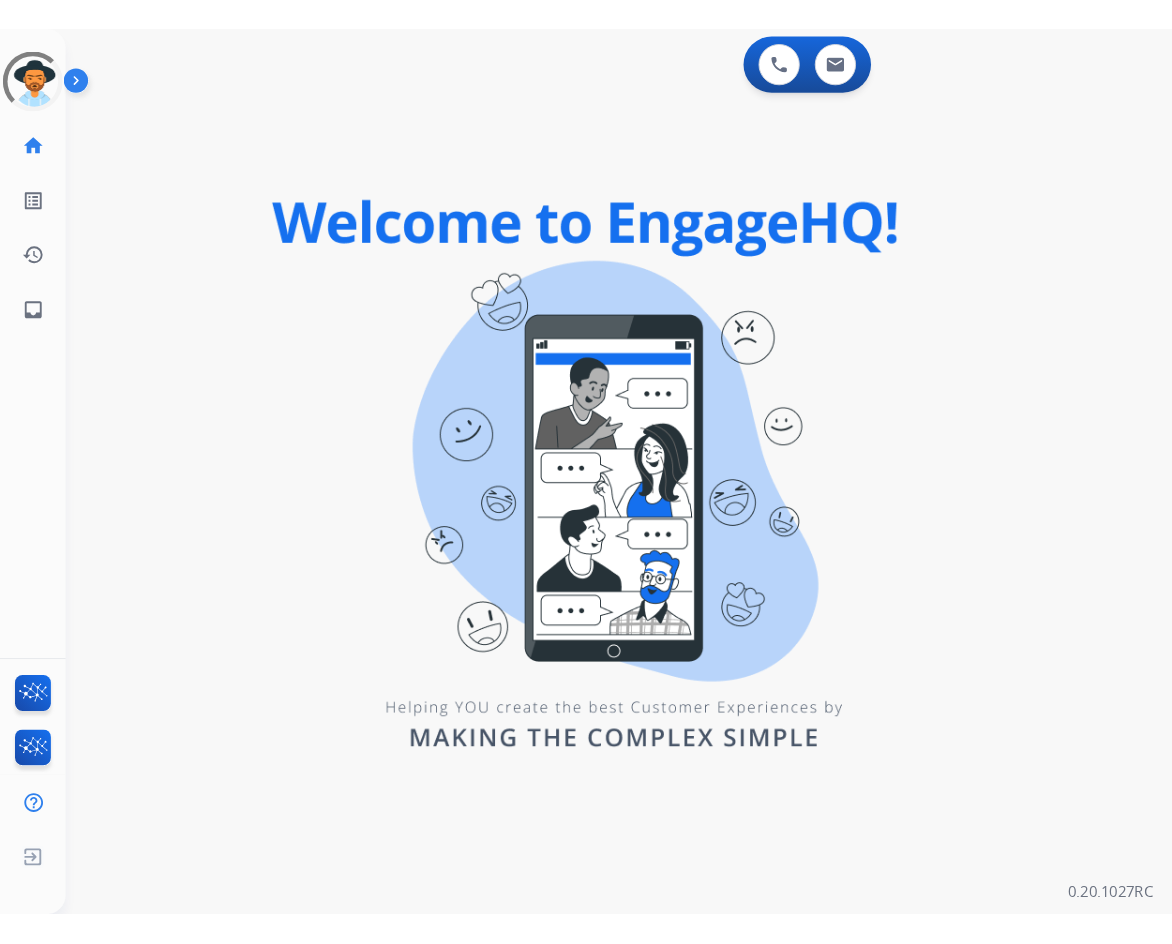 scroll, scrollTop: 0, scrollLeft: 0, axis: both 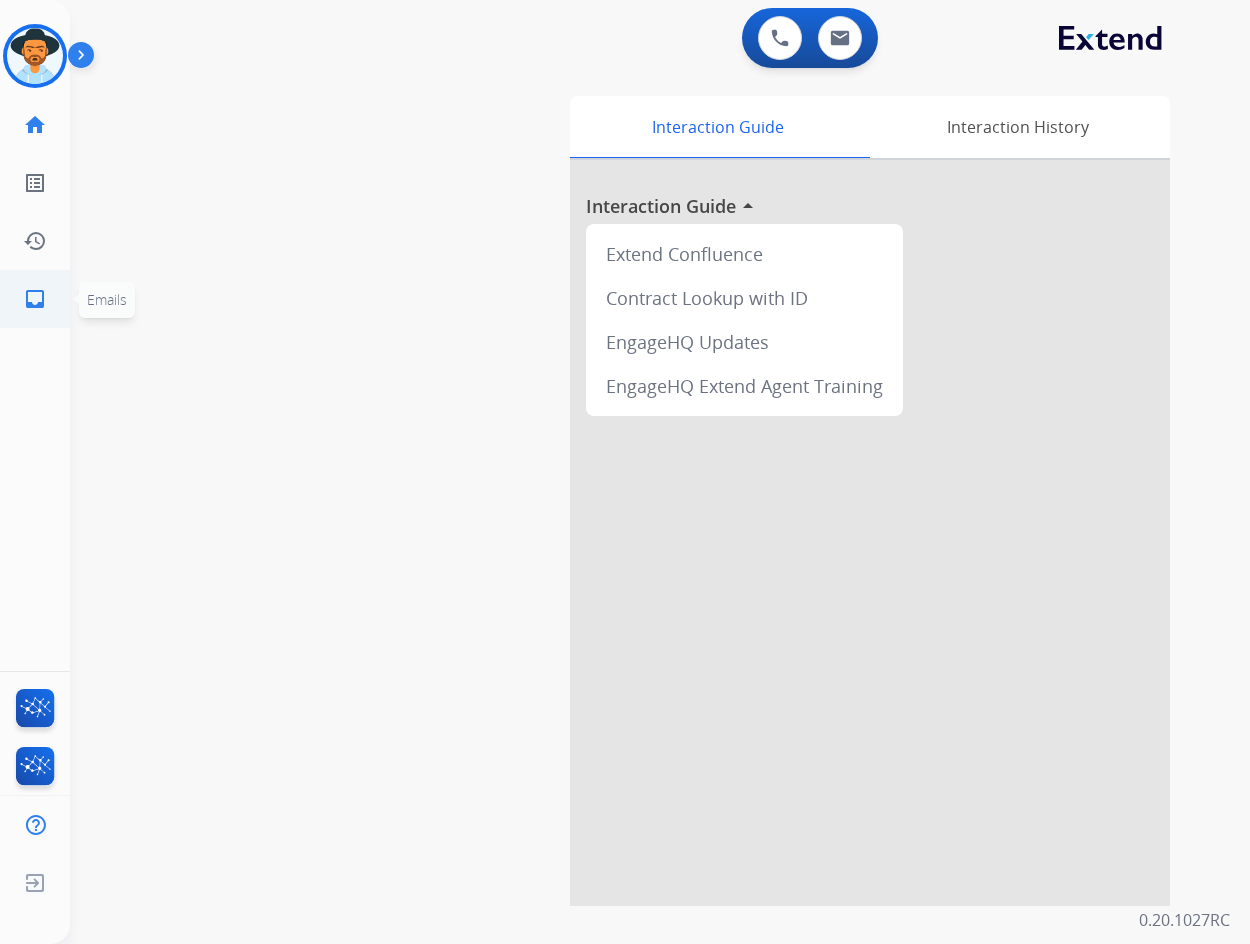 click on "inbox" 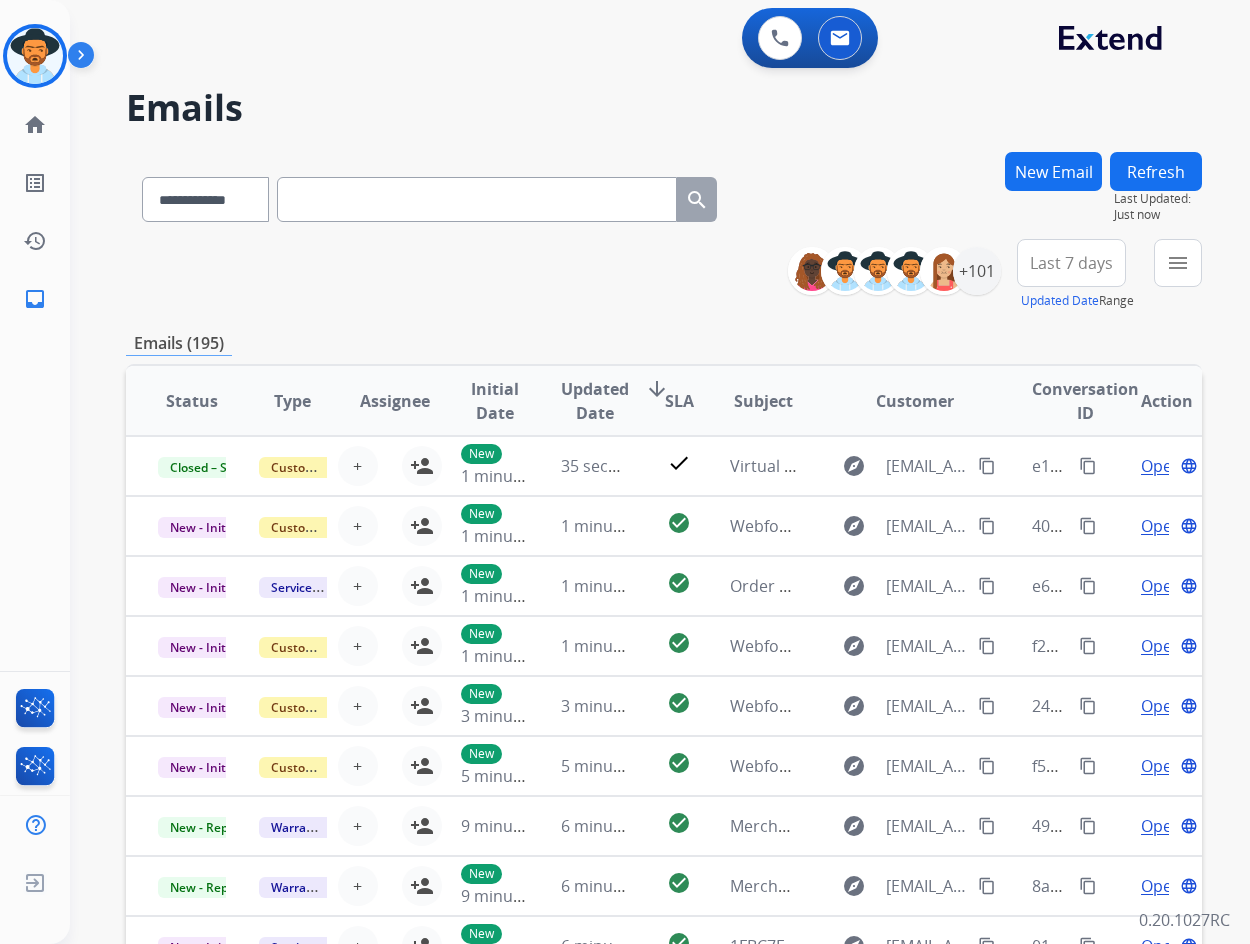 click on "**********" at bounding box center (664, 645) 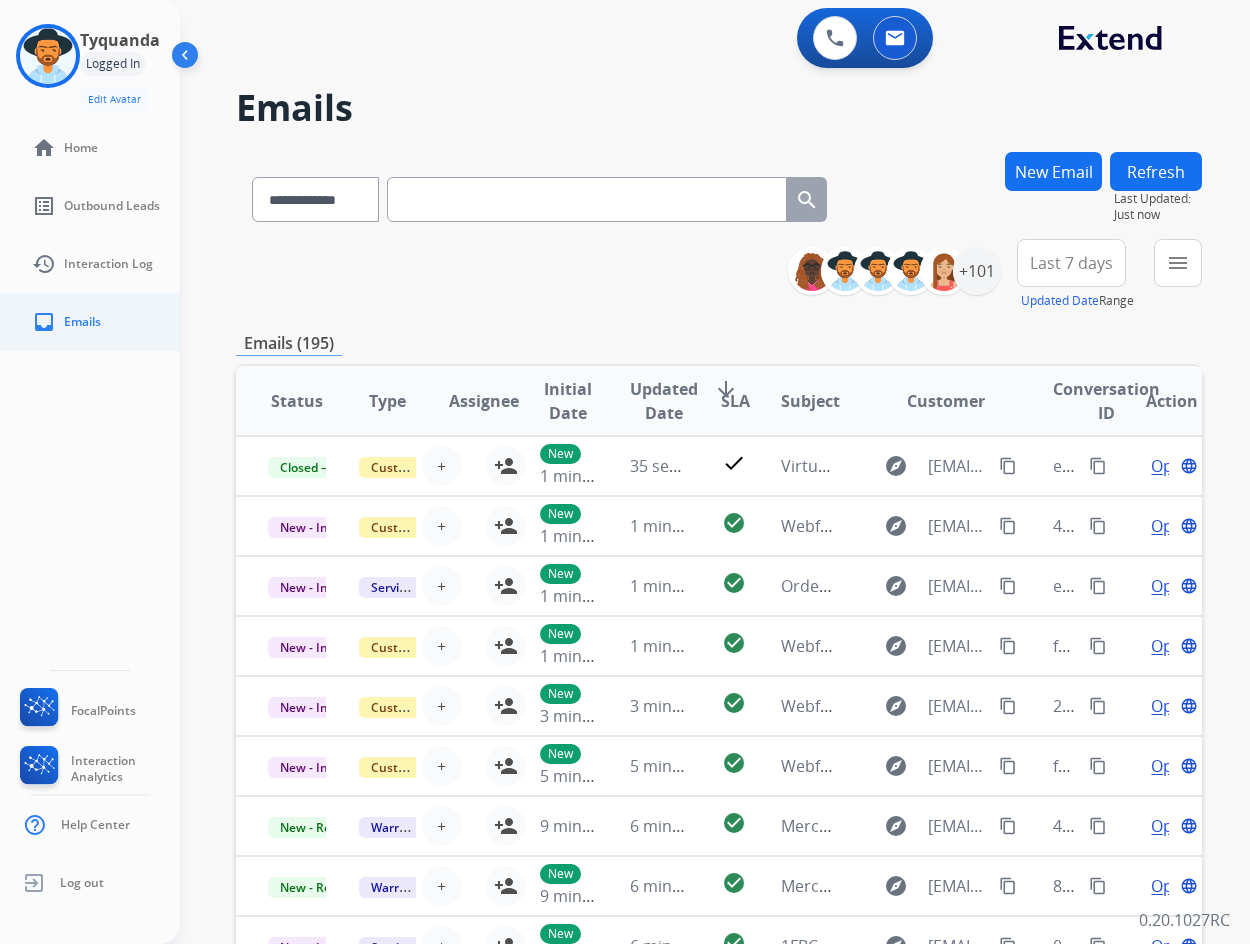 drag, startPoint x: 80, startPoint y: 333, endPoint x: 81, endPoint y: 321, distance: 12.0415945 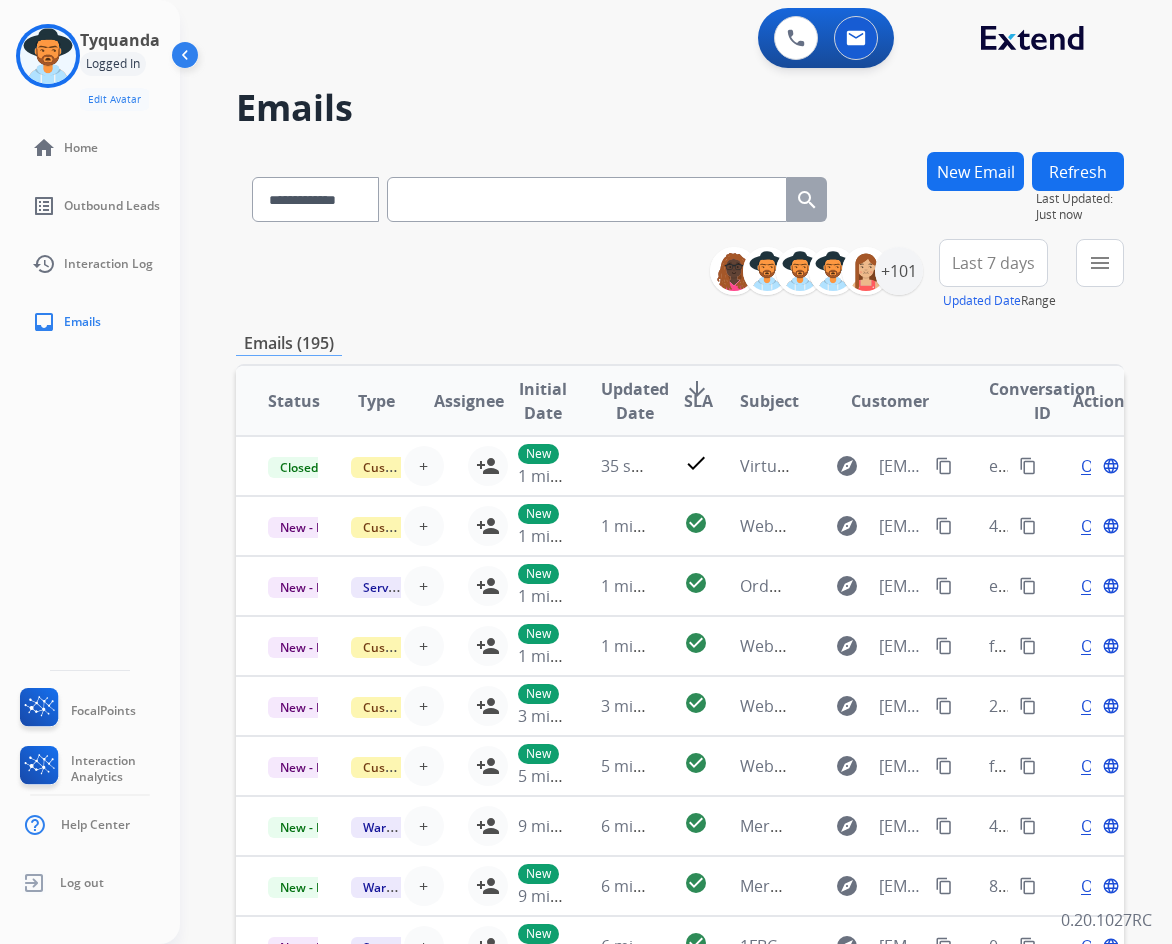 click on "**********" at bounding box center (680, 275) 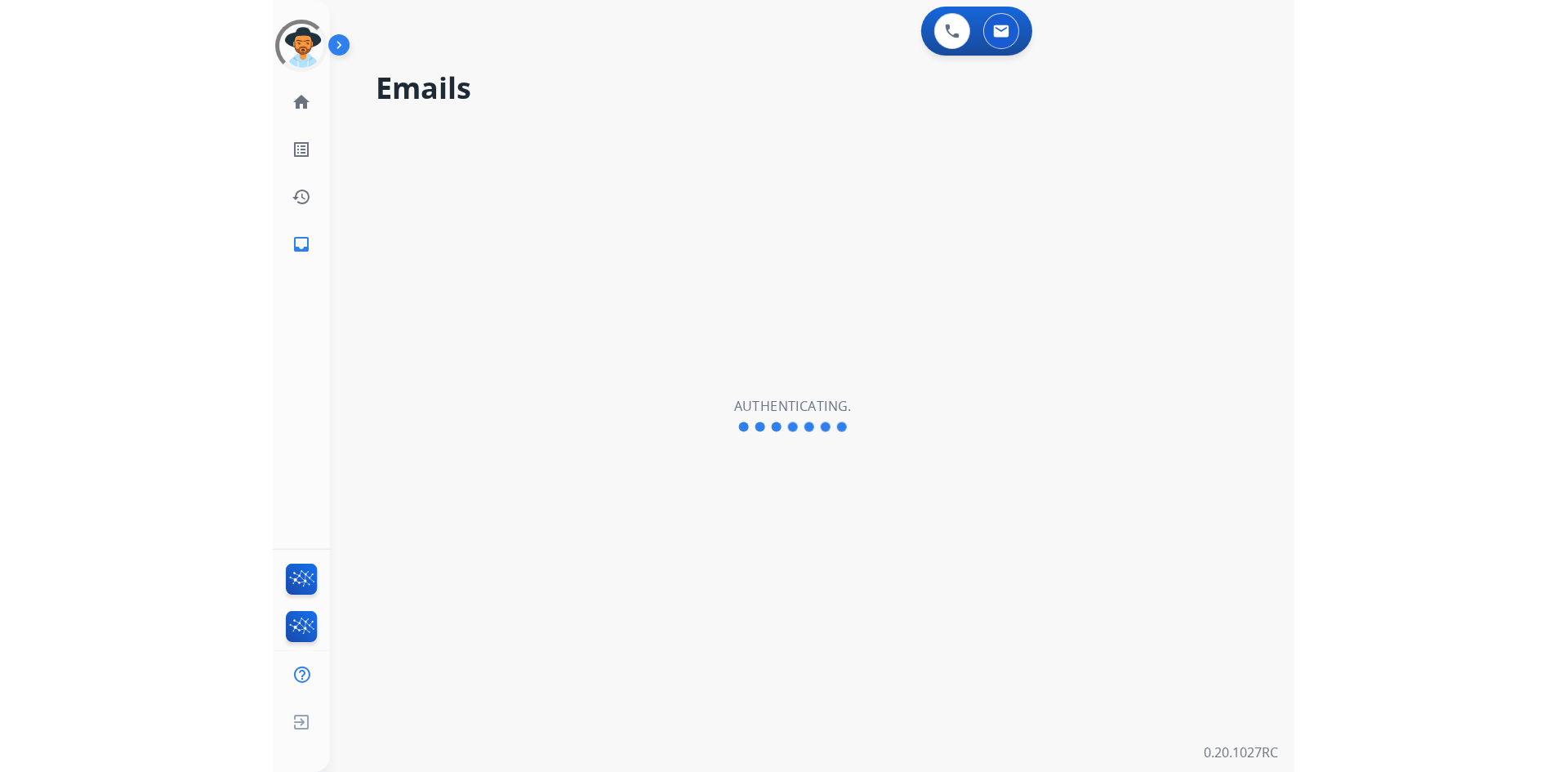 scroll, scrollTop: 0, scrollLeft: 0, axis: both 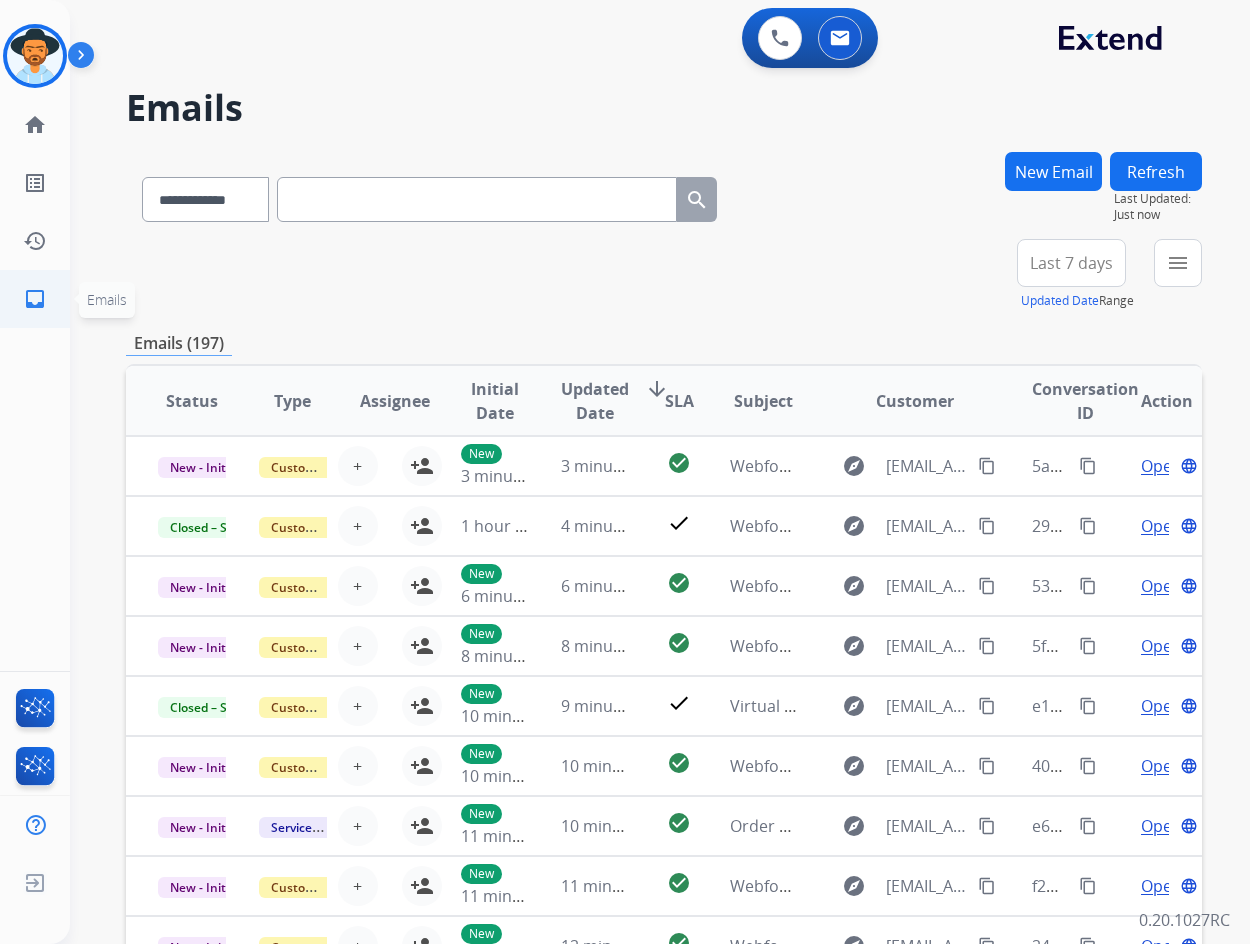 click on "inbox" 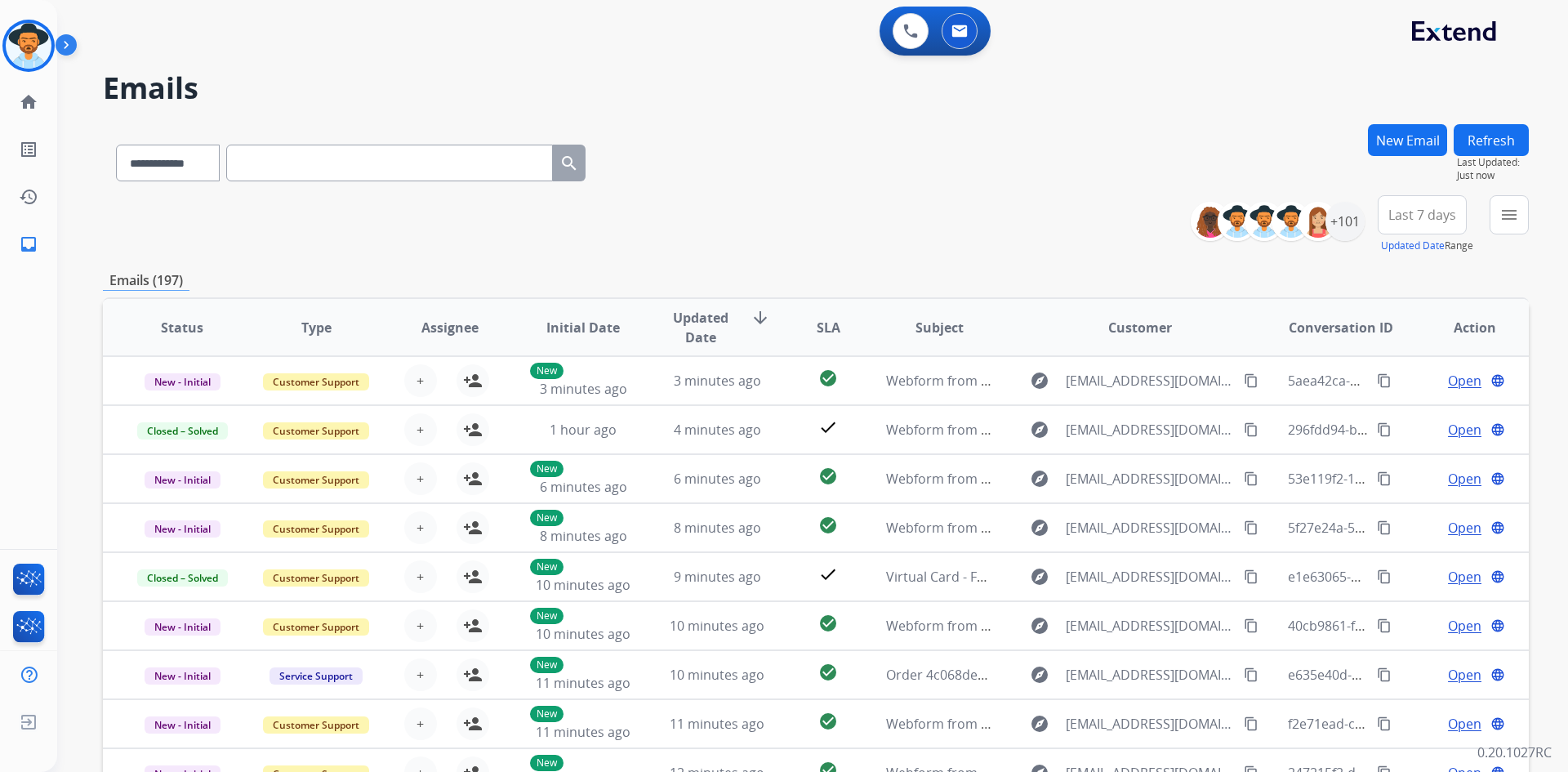 click on "New Email" at bounding box center [1407, 140] 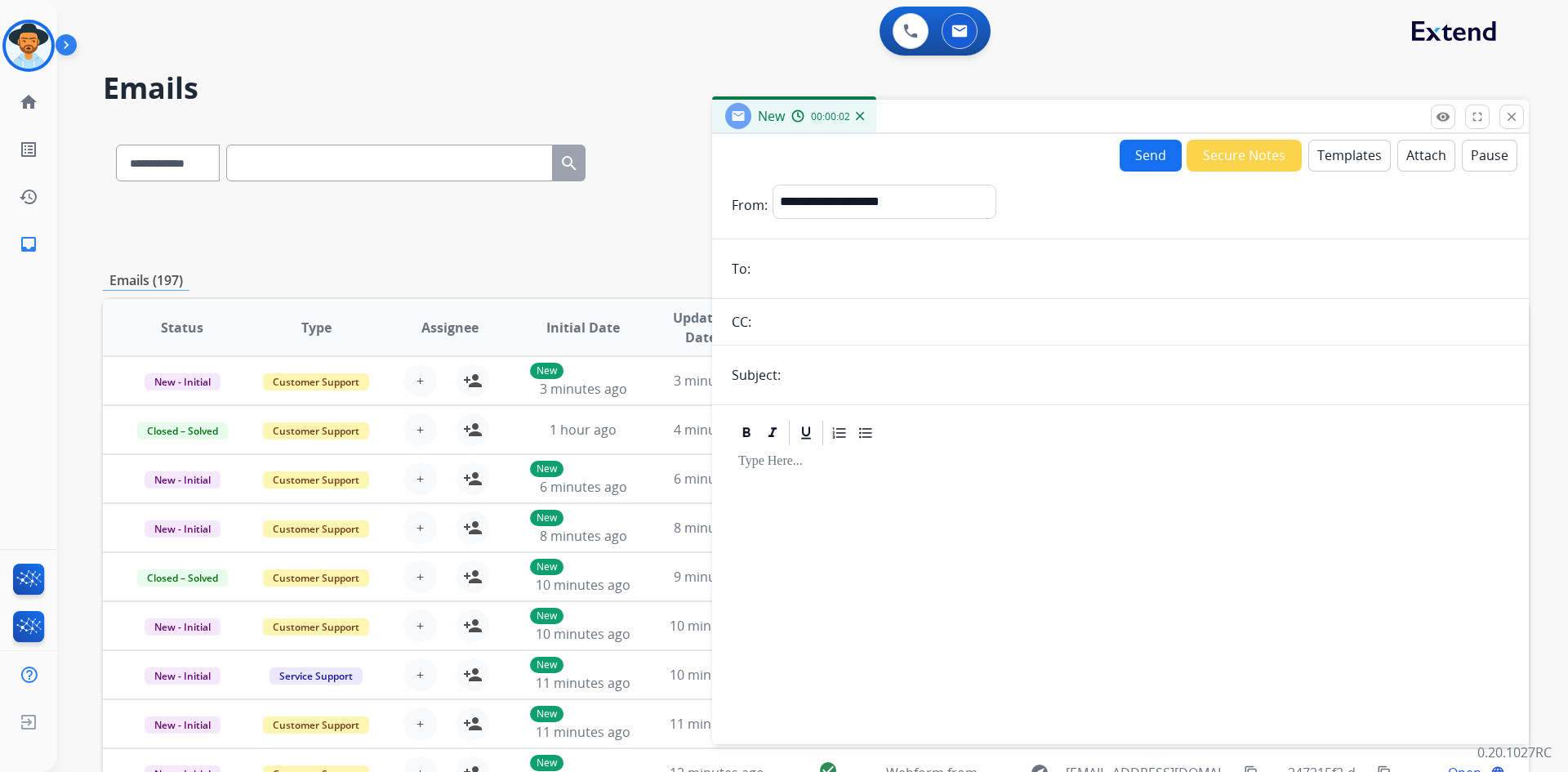 click on "Templates" at bounding box center (1349, 155) 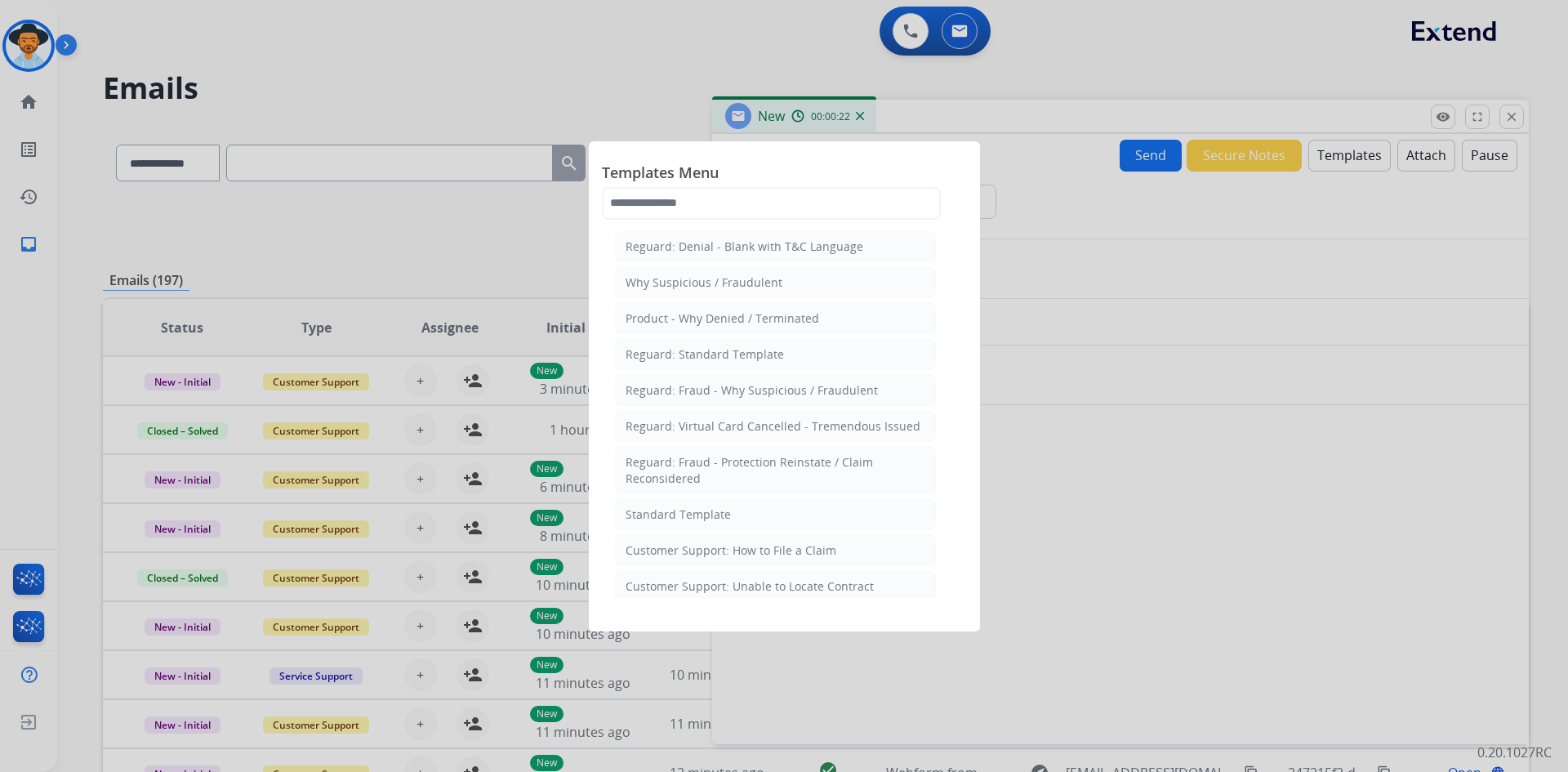 drag, startPoint x: 1173, startPoint y: 214, endPoint x: 1104, endPoint y: 214, distance: 69 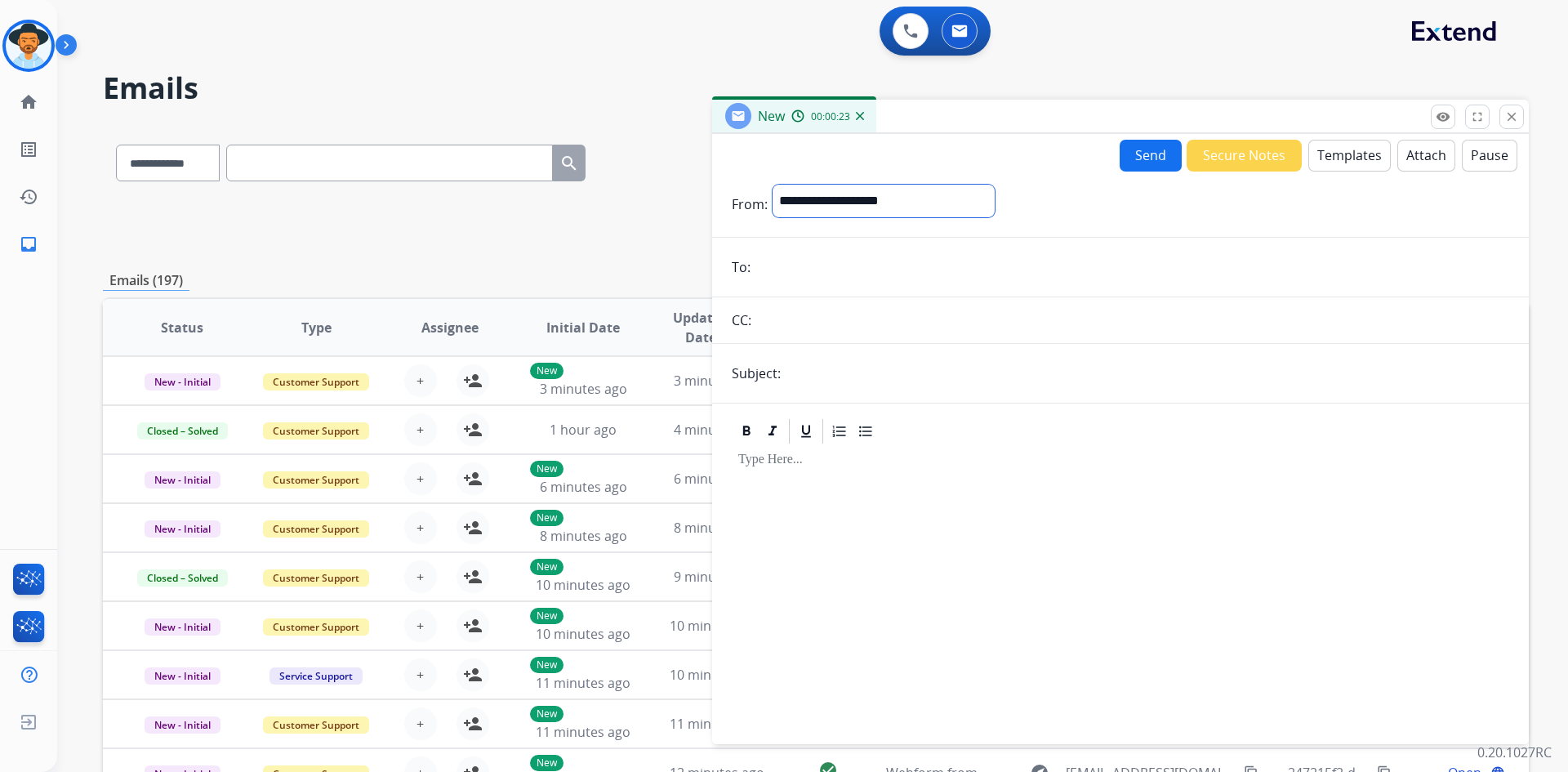 click on "**********" at bounding box center (884, 201) 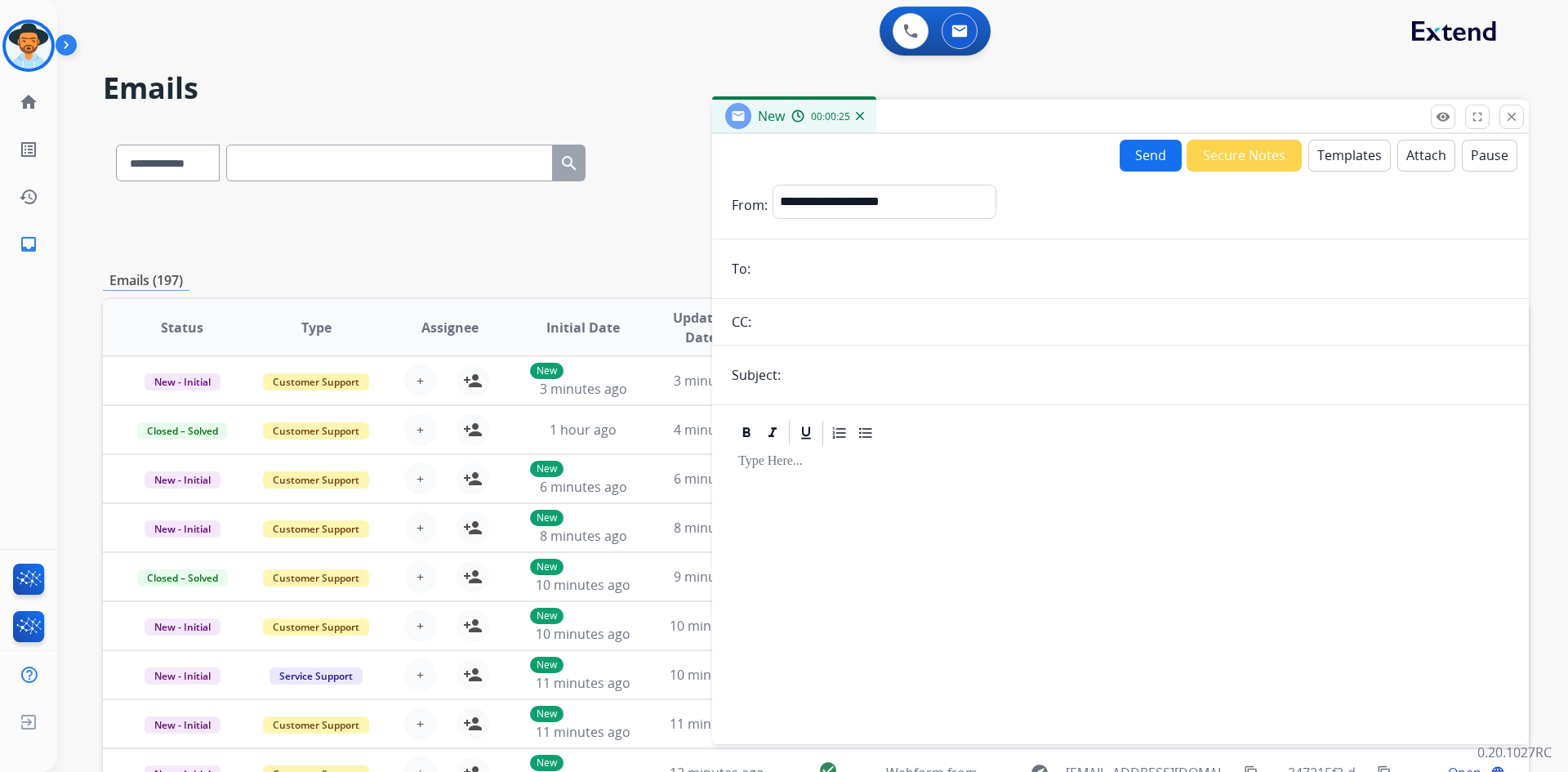 drag, startPoint x: 1266, startPoint y: 212, endPoint x: 1248, endPoint y: 189, distance: 29.20616 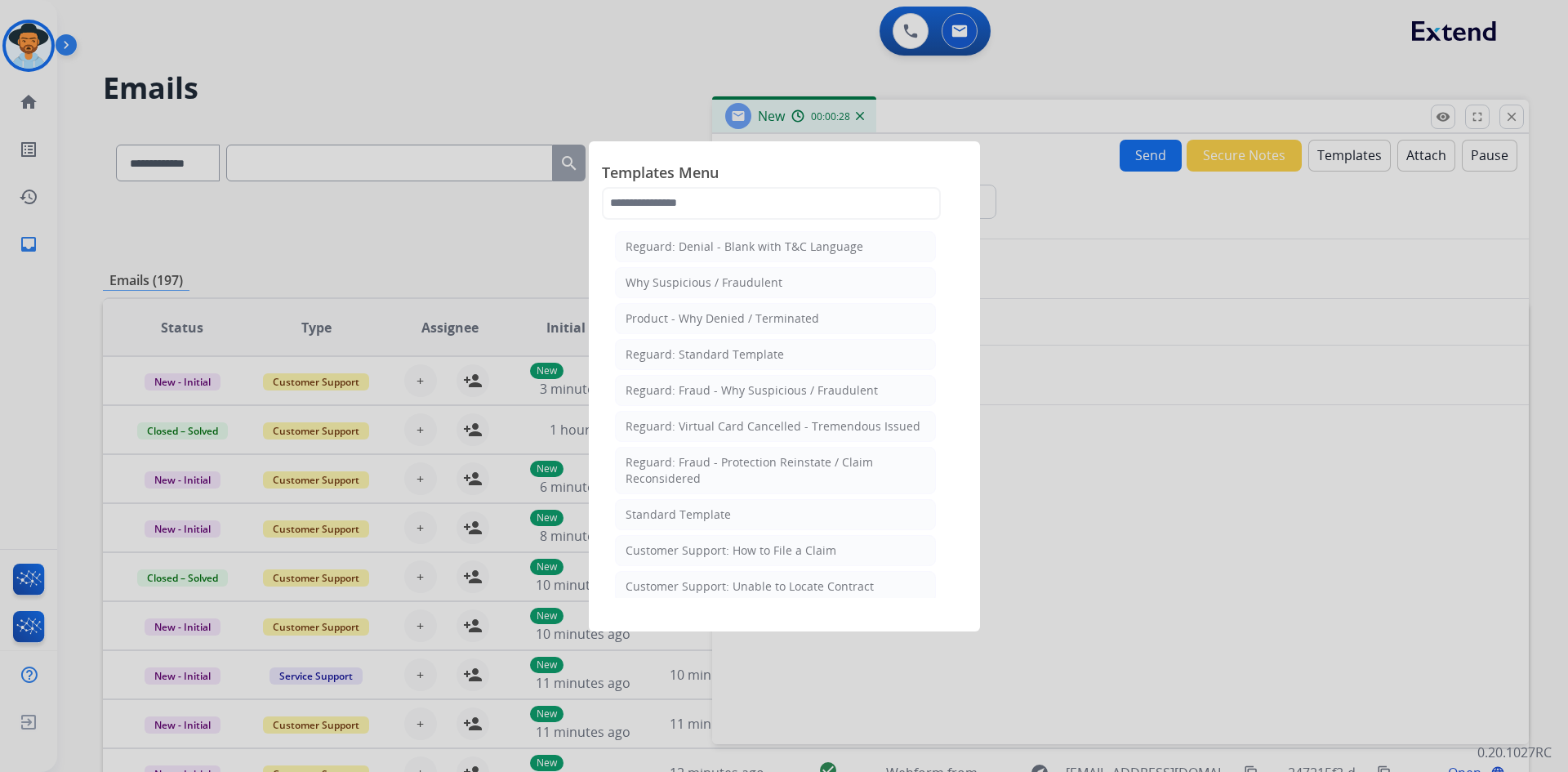 type 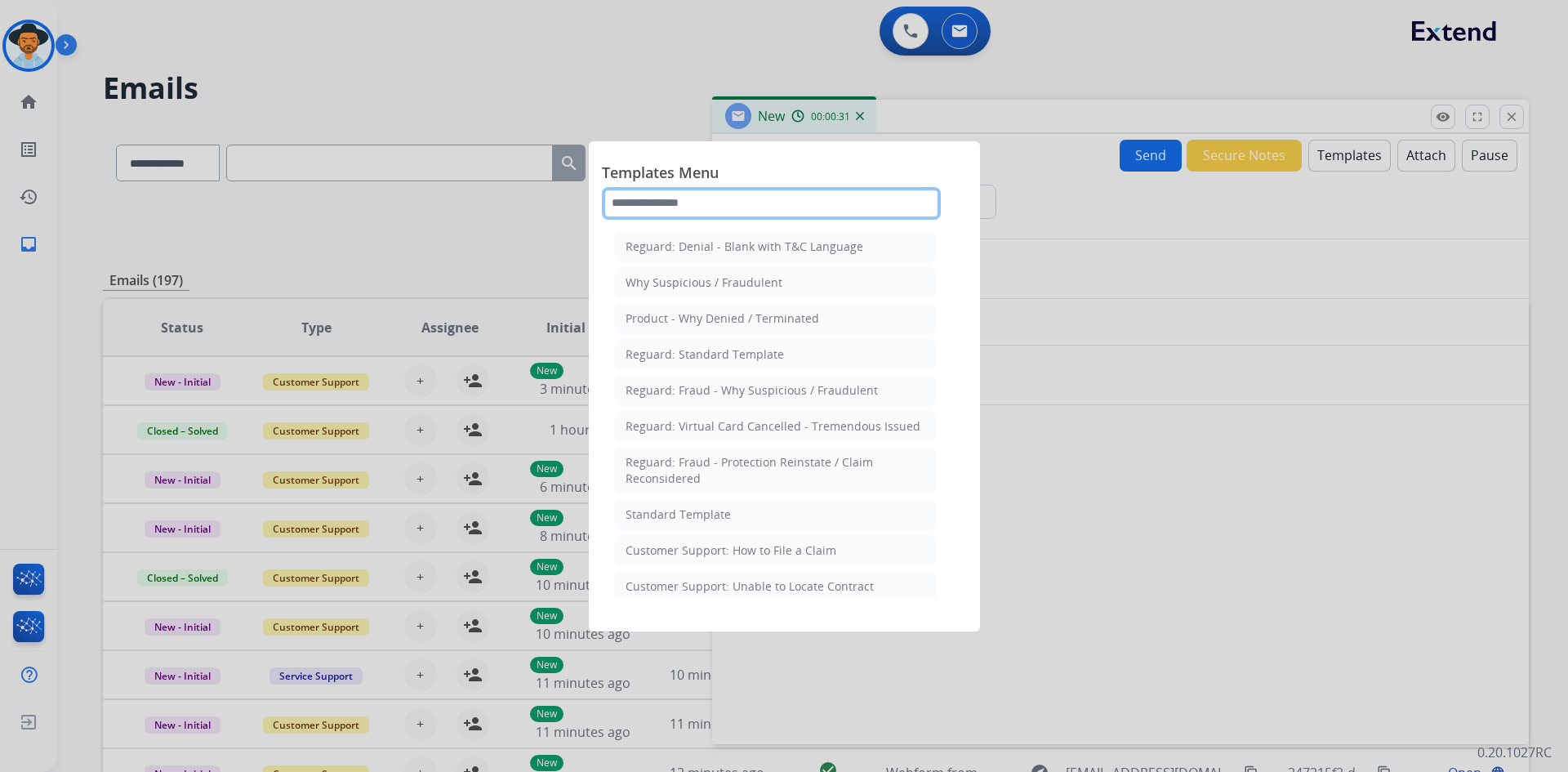 click 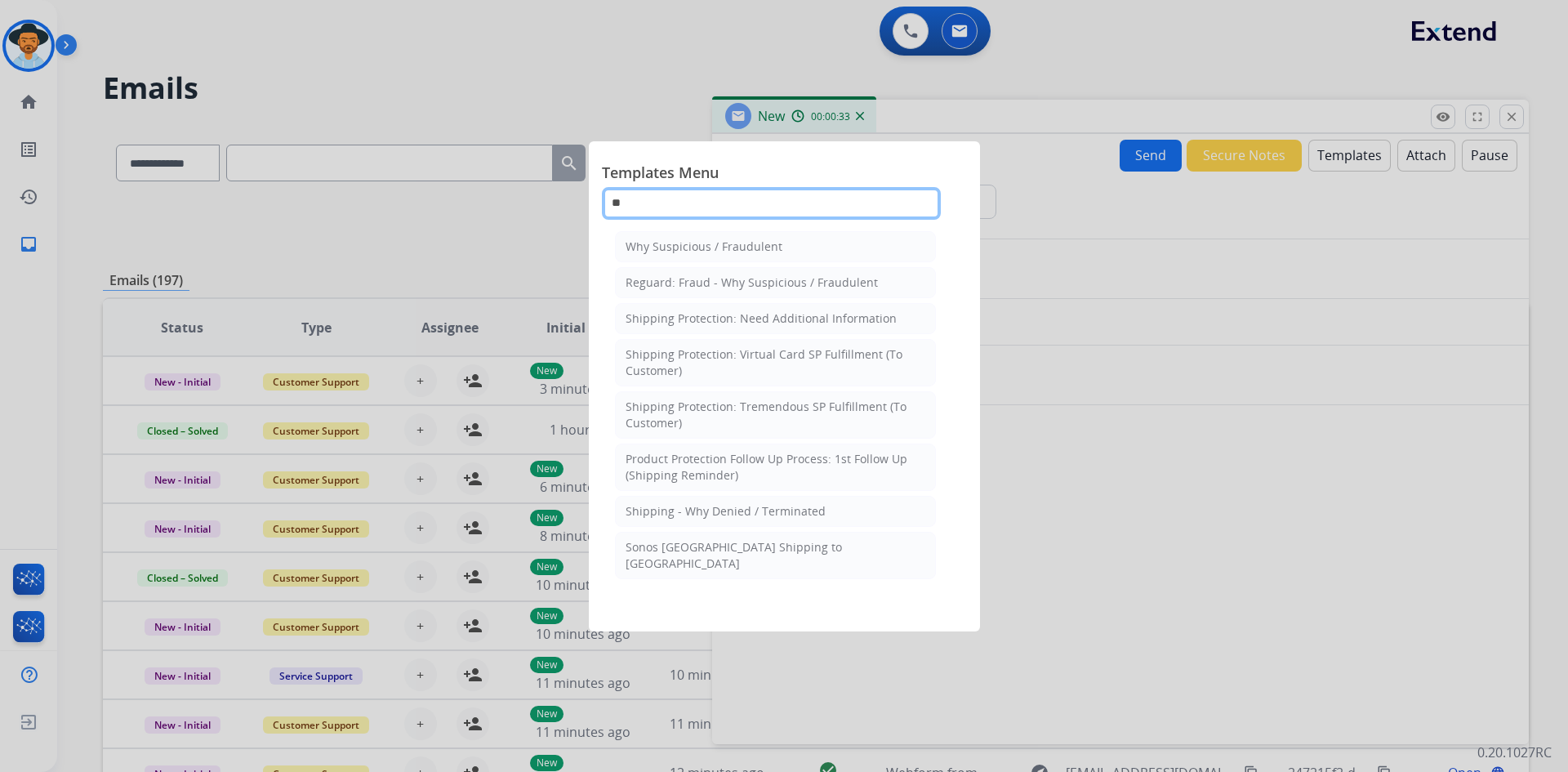 type on "***" 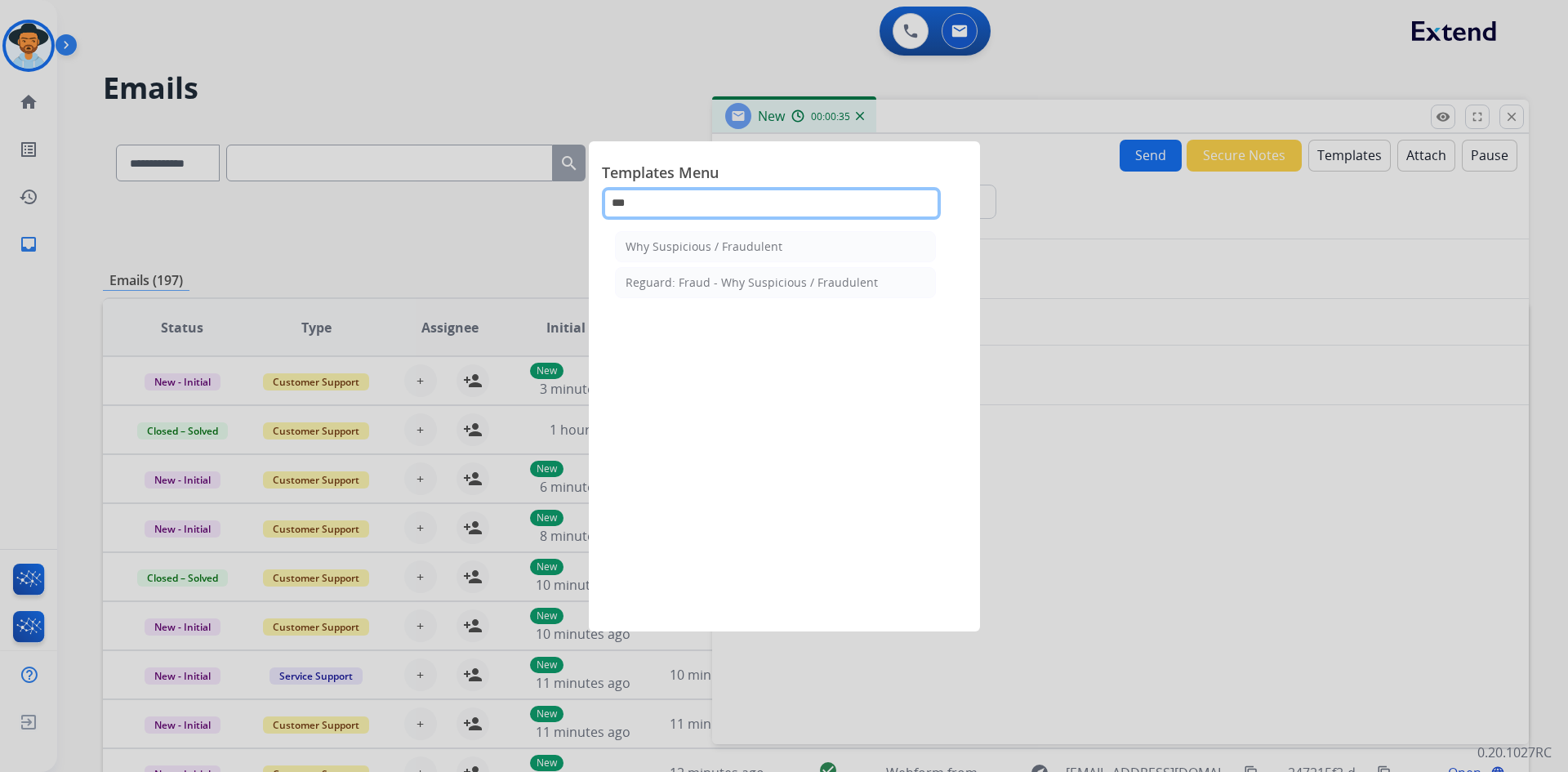 drag, startPoint x: 637, startPoint y: 203, endPoint x: 594, endPoint y: 202, distance: 43.011626 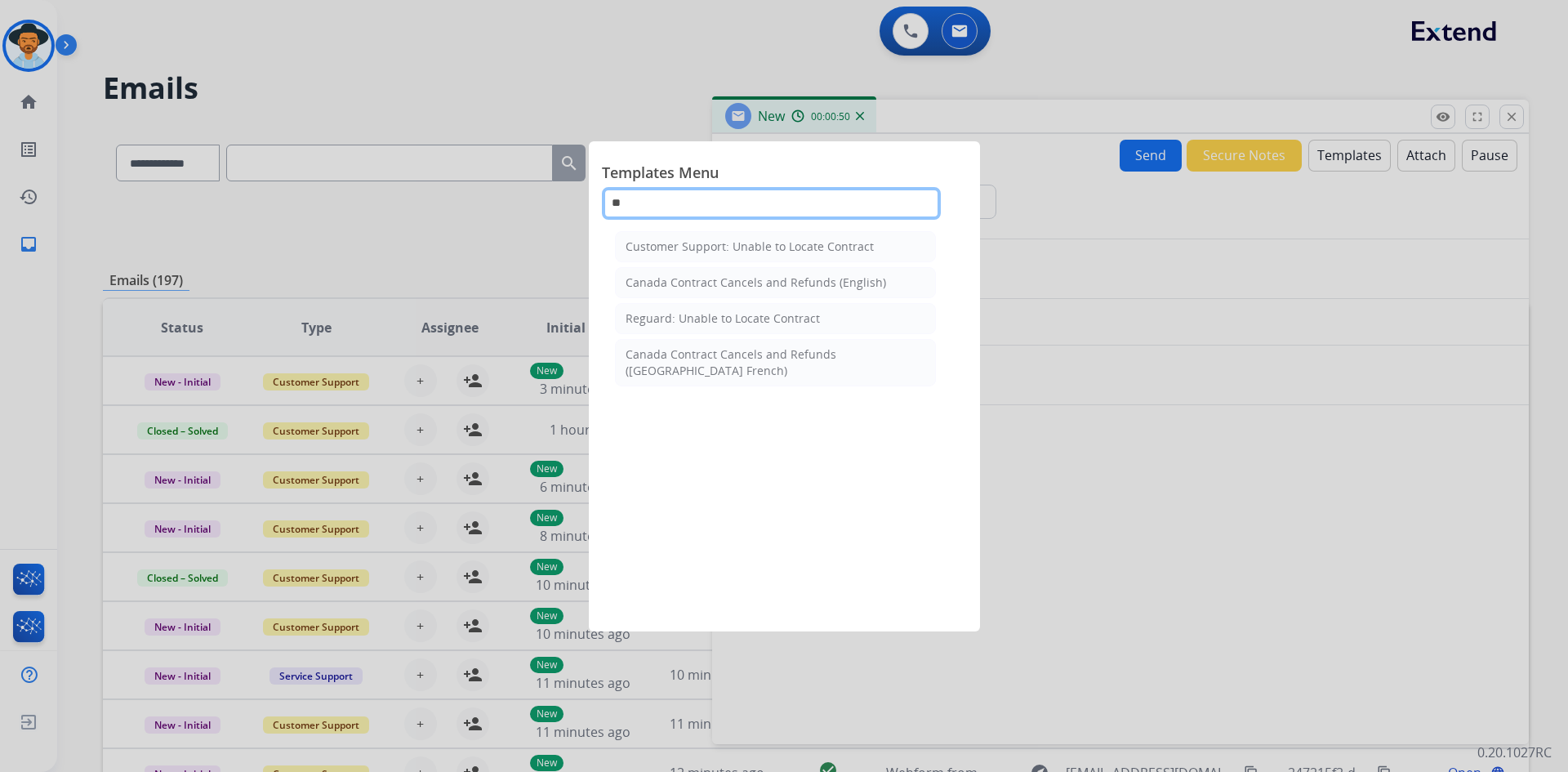 type on "*" 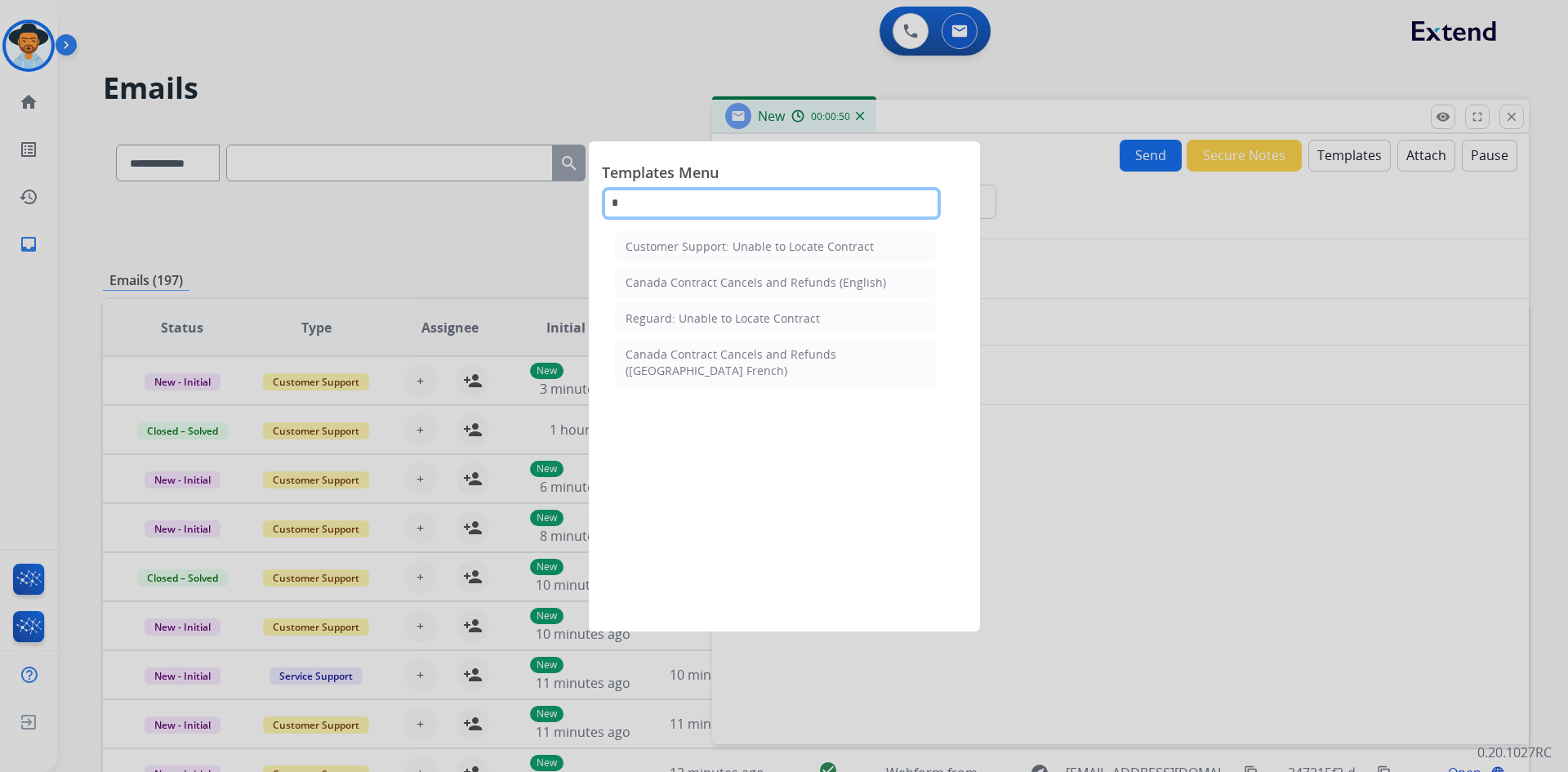 type 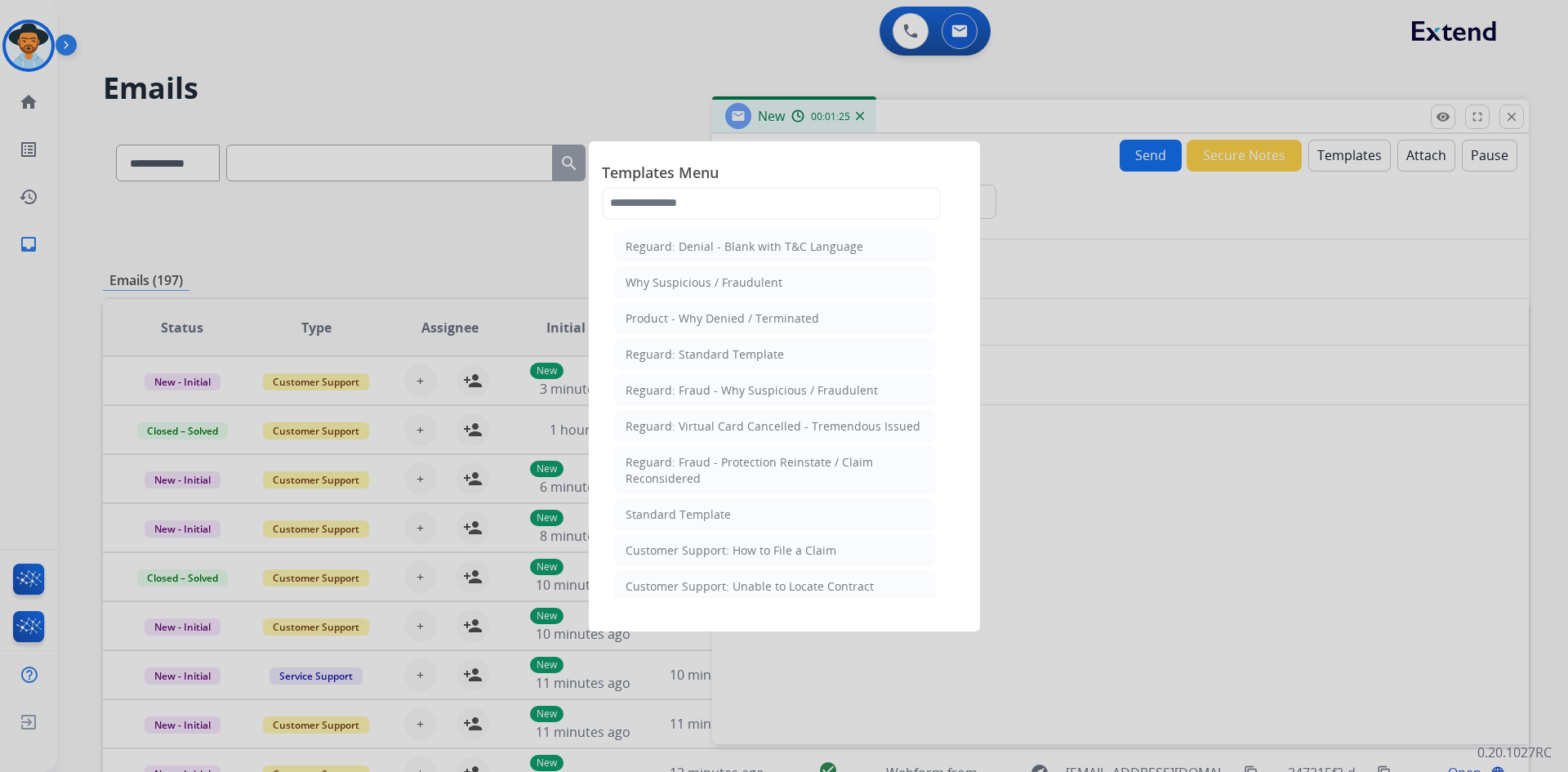 drag, startPoint x: 1297, startPoint y: 388, endPoint x: 1270, endPoint y: 357, distance: 41.10961 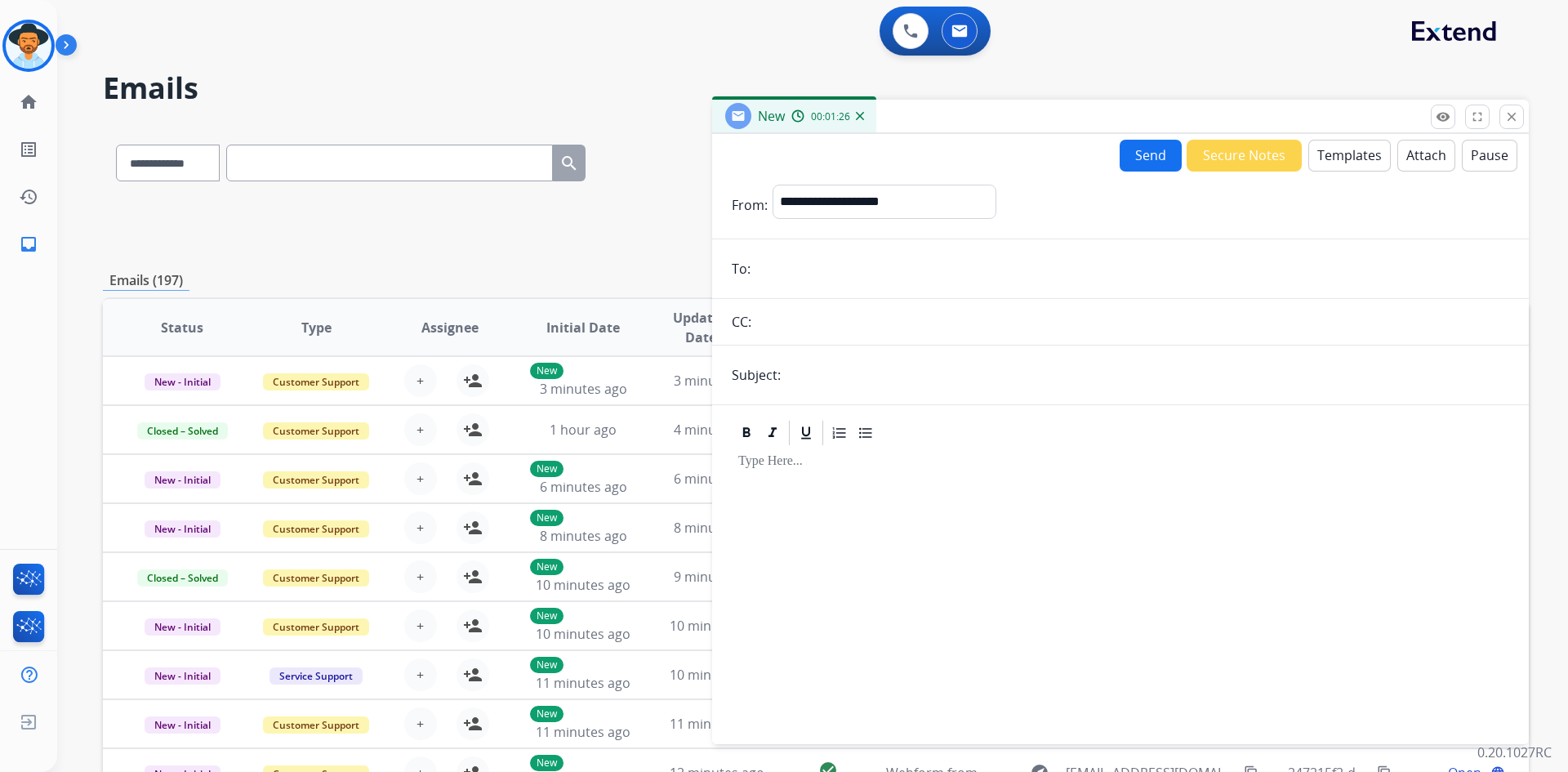 click on "Templates" at bounding box center [1349, 155] 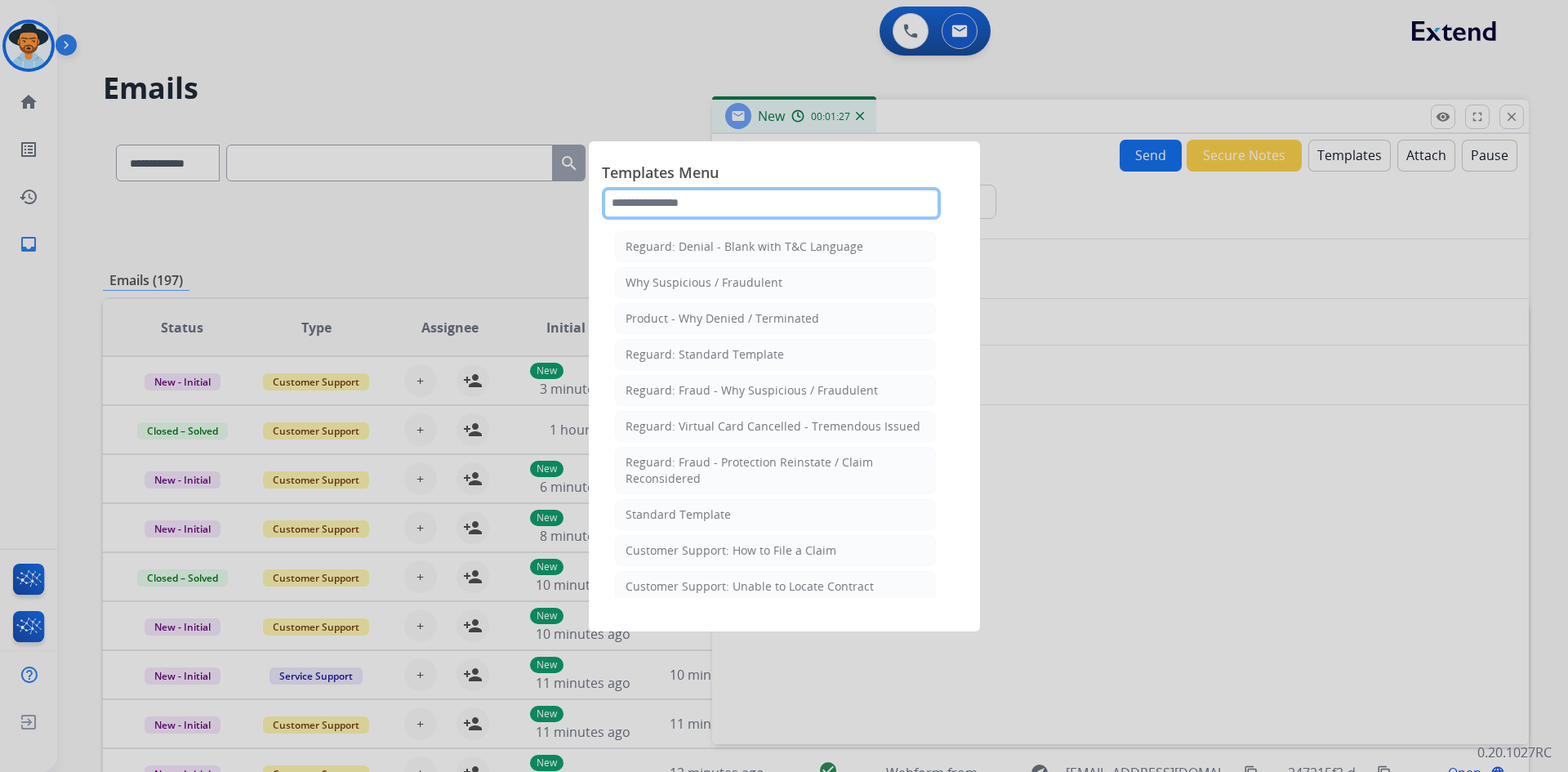 click 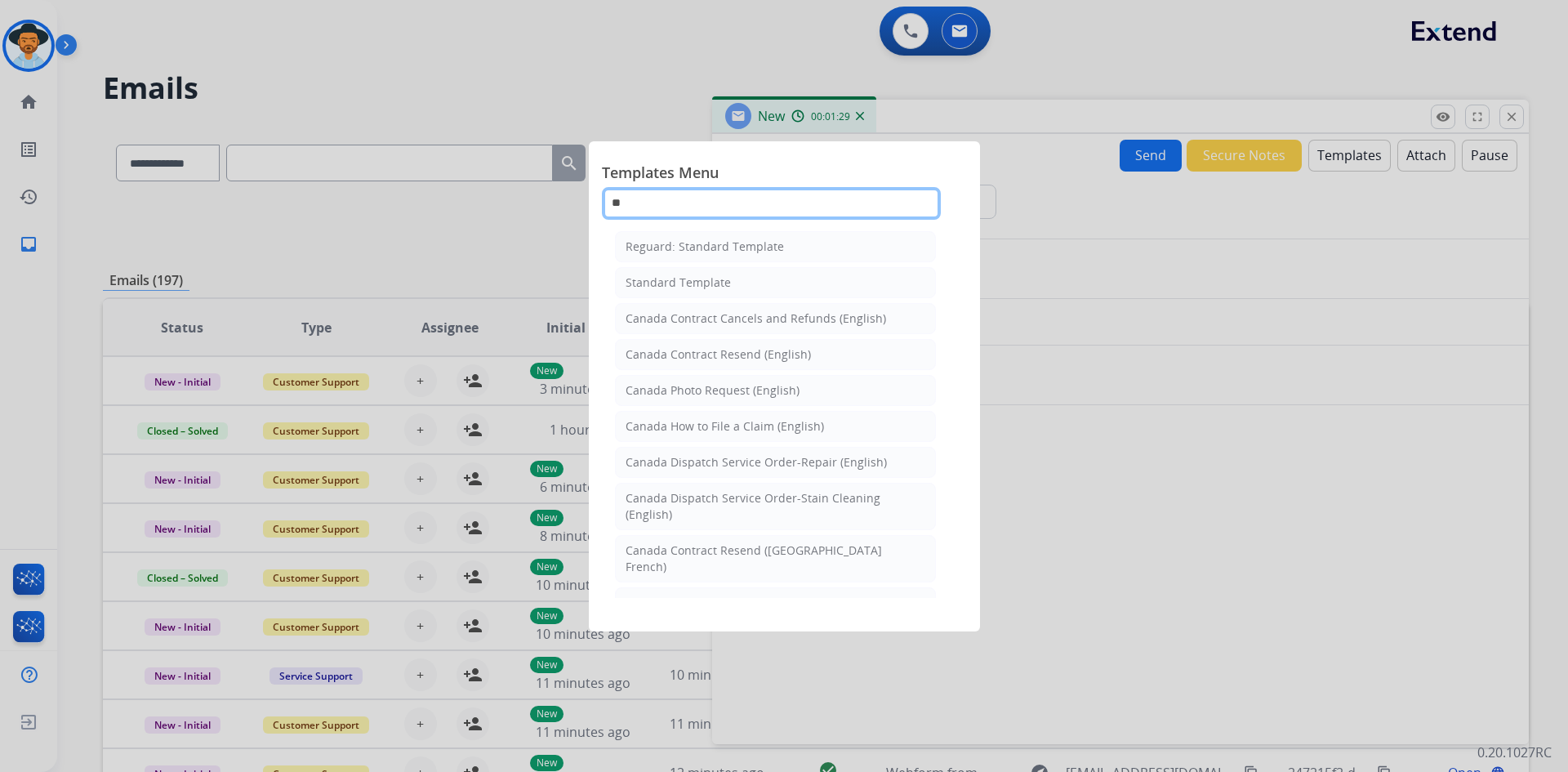 type on "***" 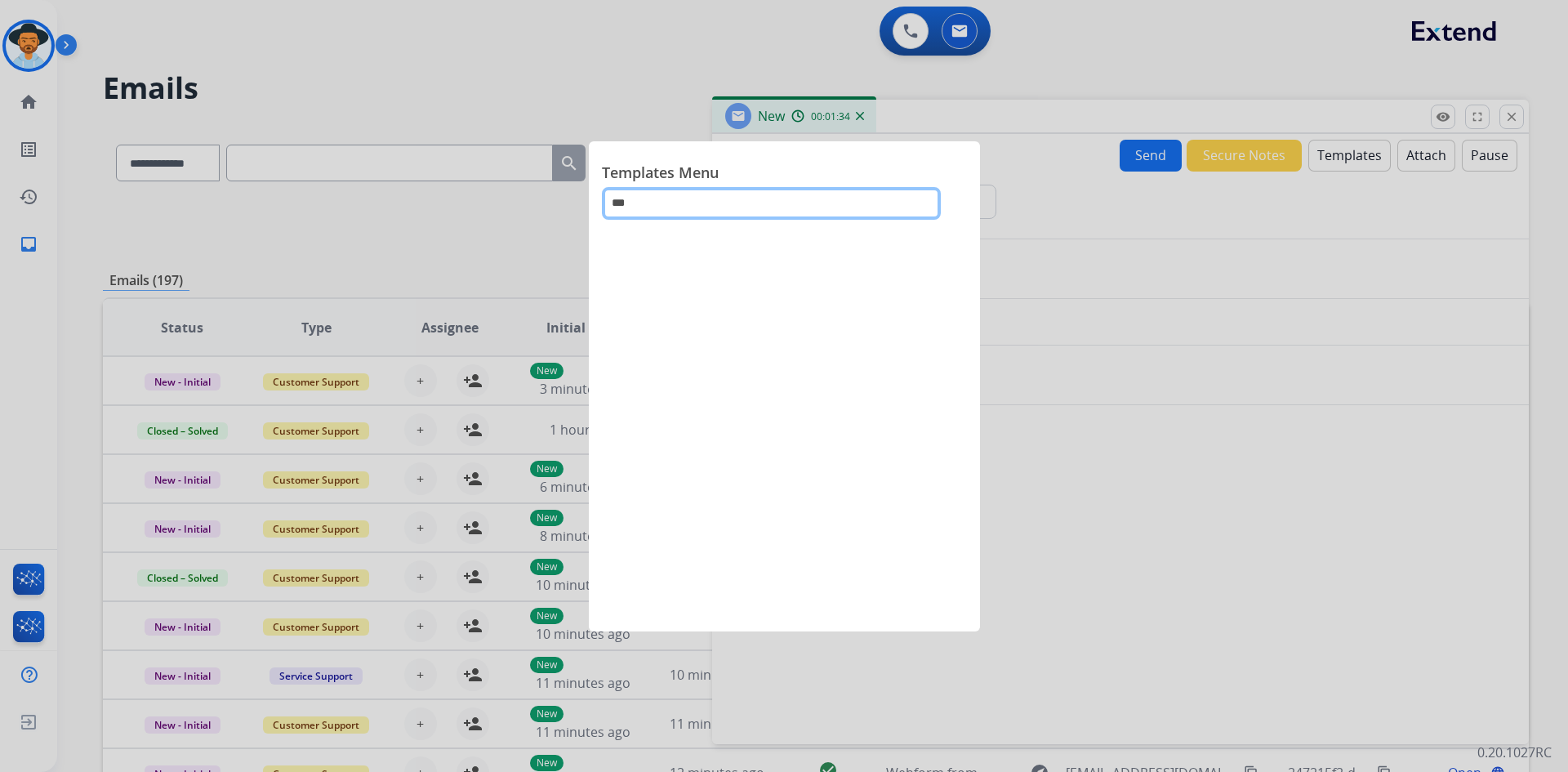drag, startPoint x: 692, startPoint y: 209, endPoint x: 564, endPoint y: 196, distance: 128.65846 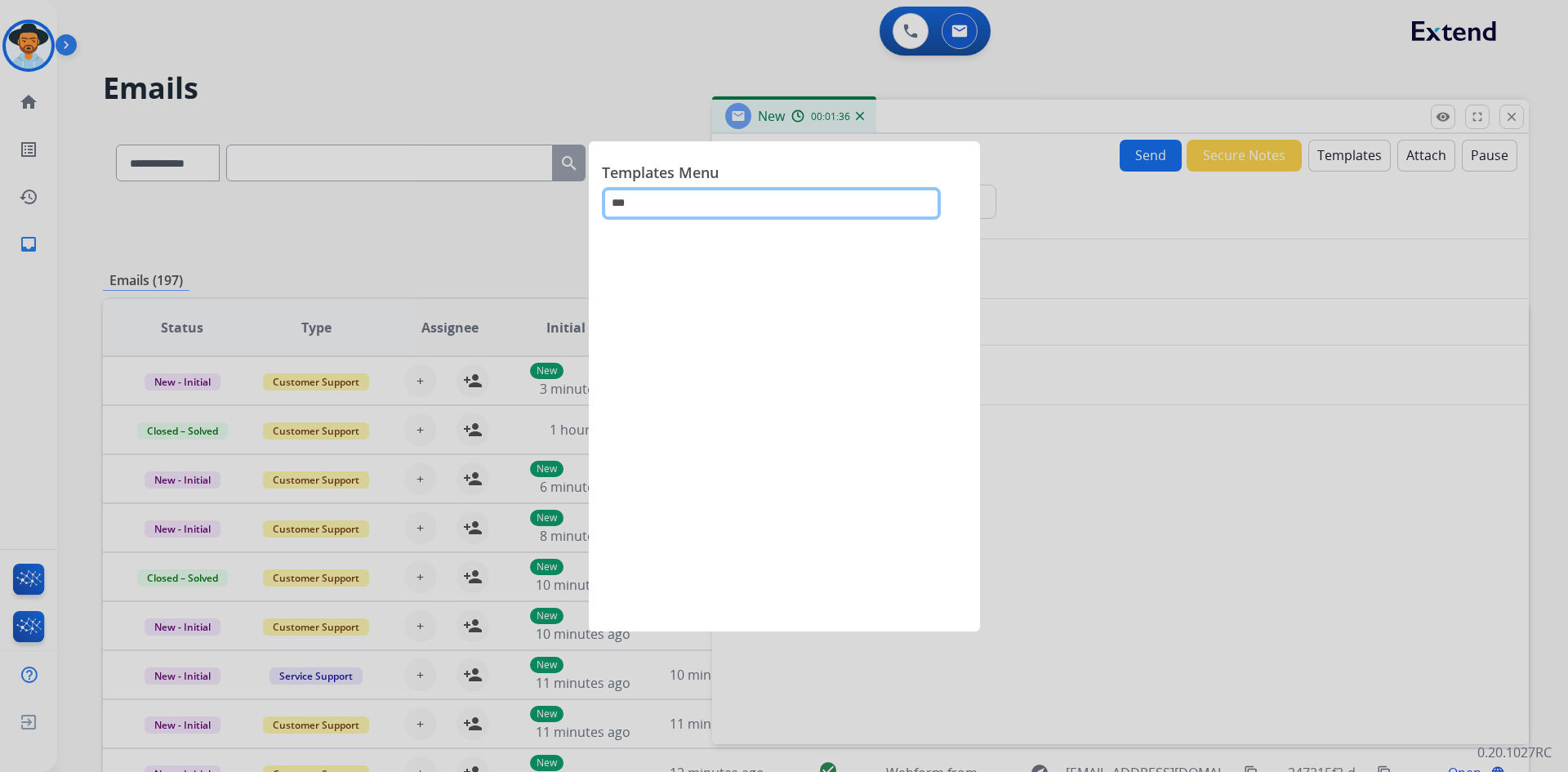 type 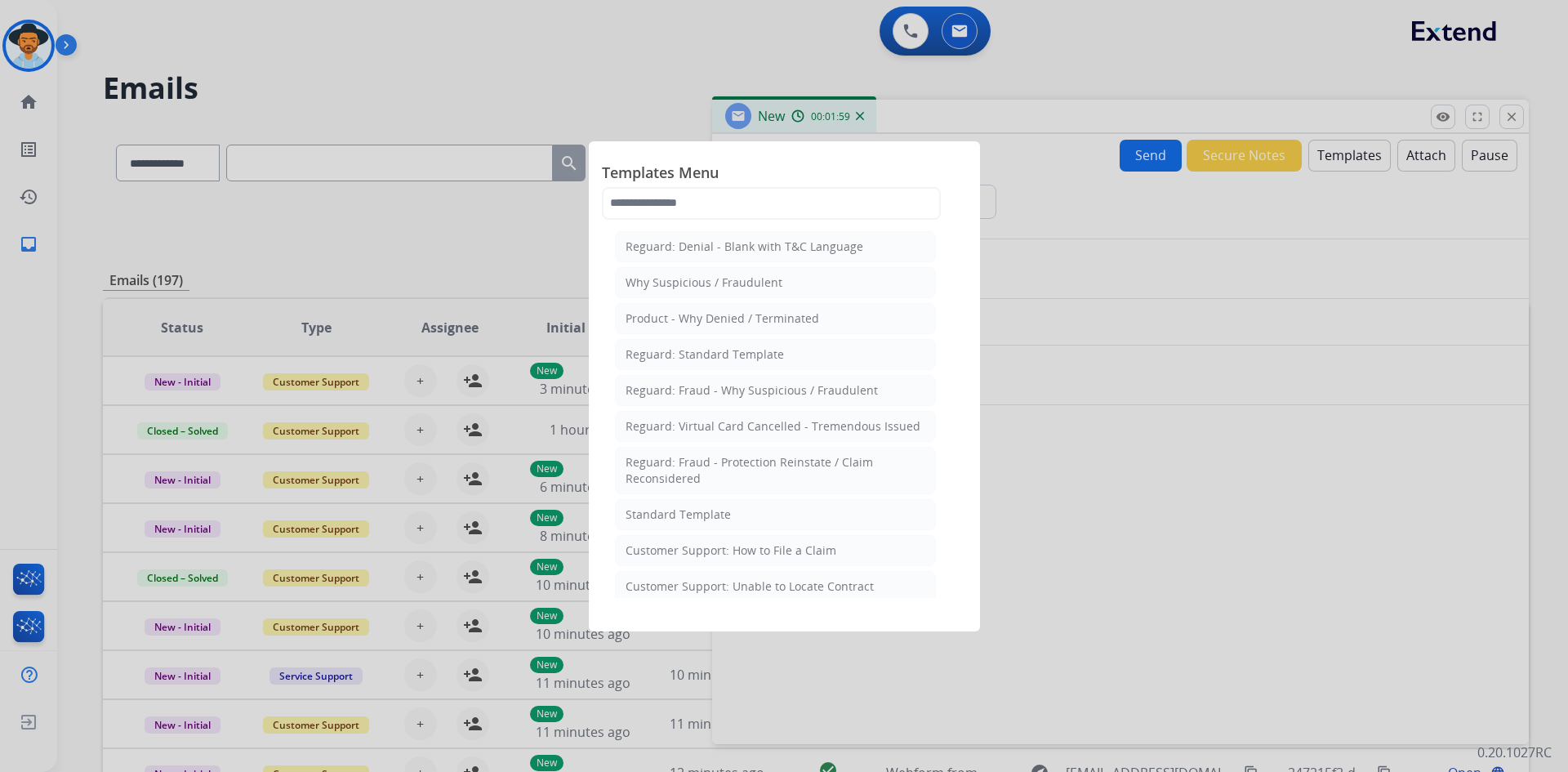 click 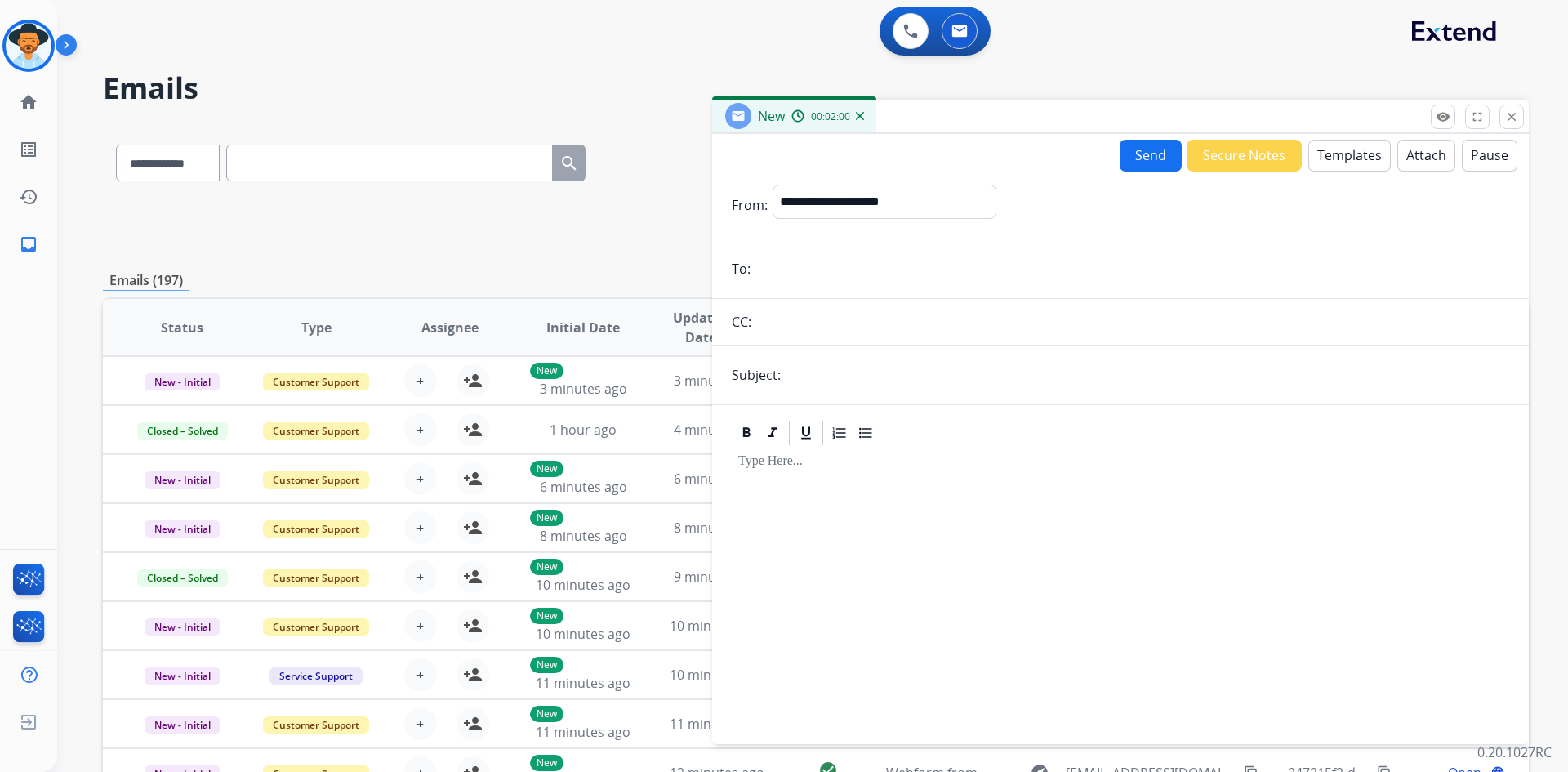 click on "Templates" at bounding box center (1349, 155) 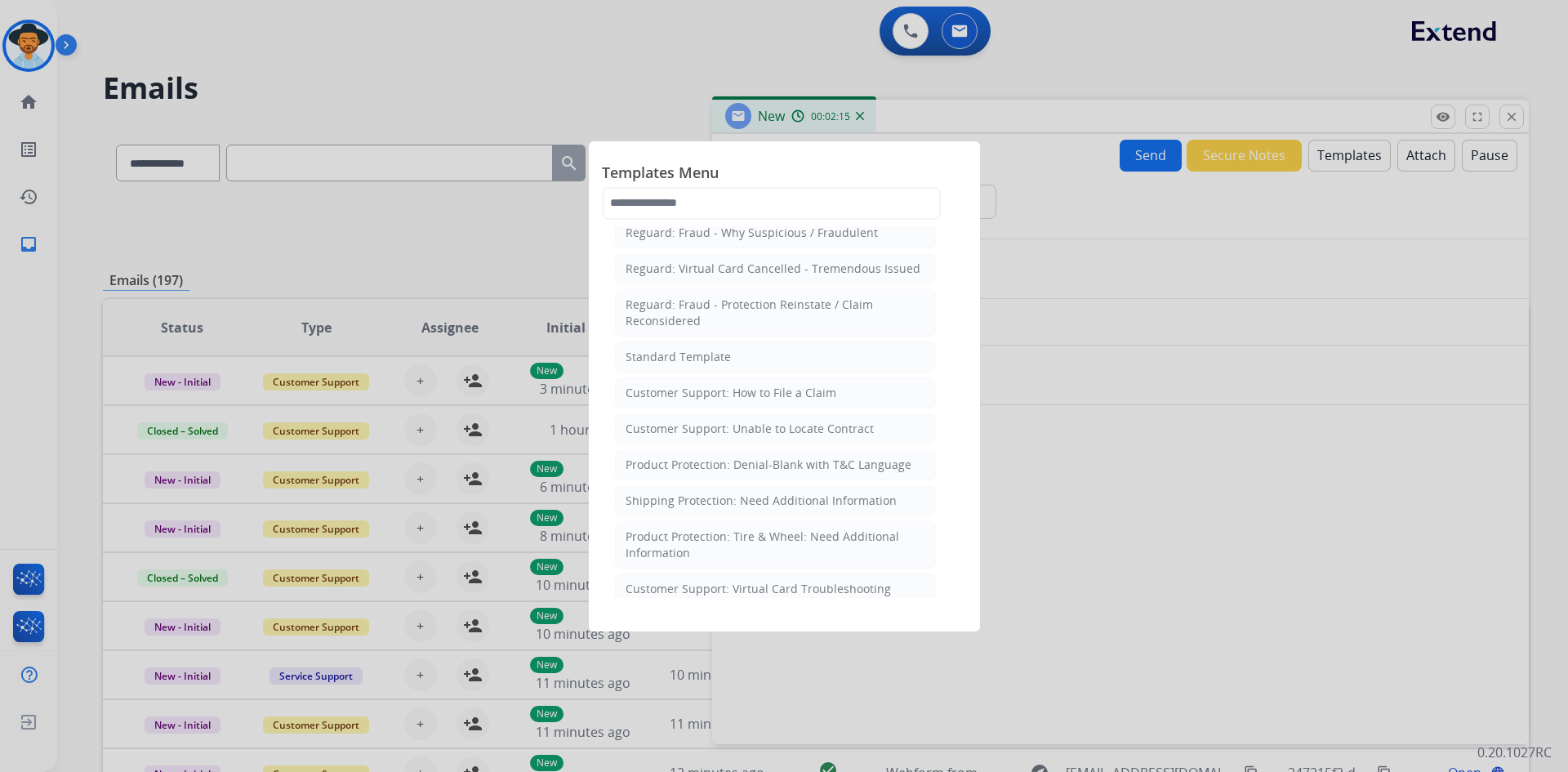 scroll, scrollTop: 167, scrollLeft: 0, axis: vertical 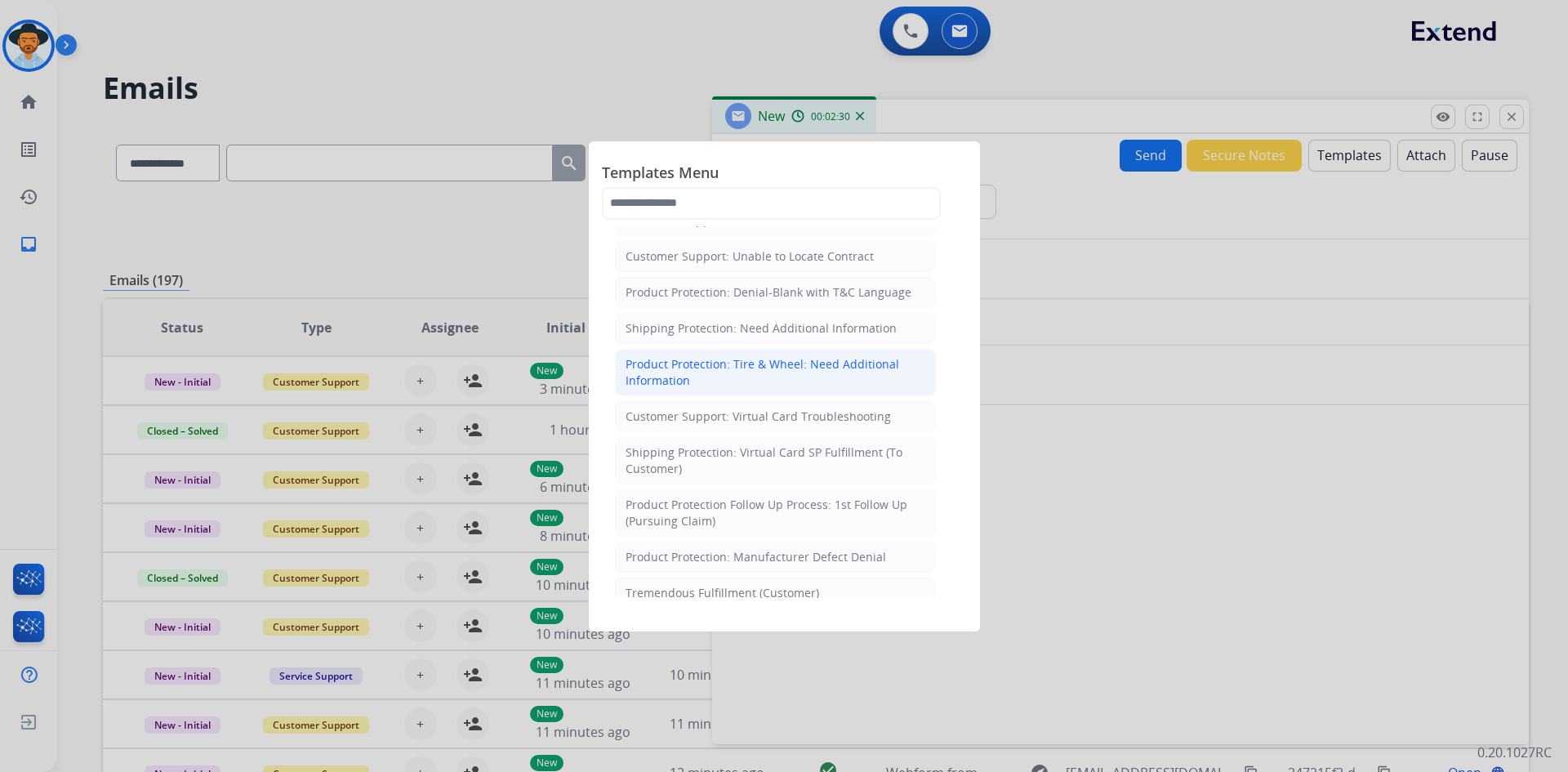 click on "Product Protection: Tire & Wheel: Need Additional Information" 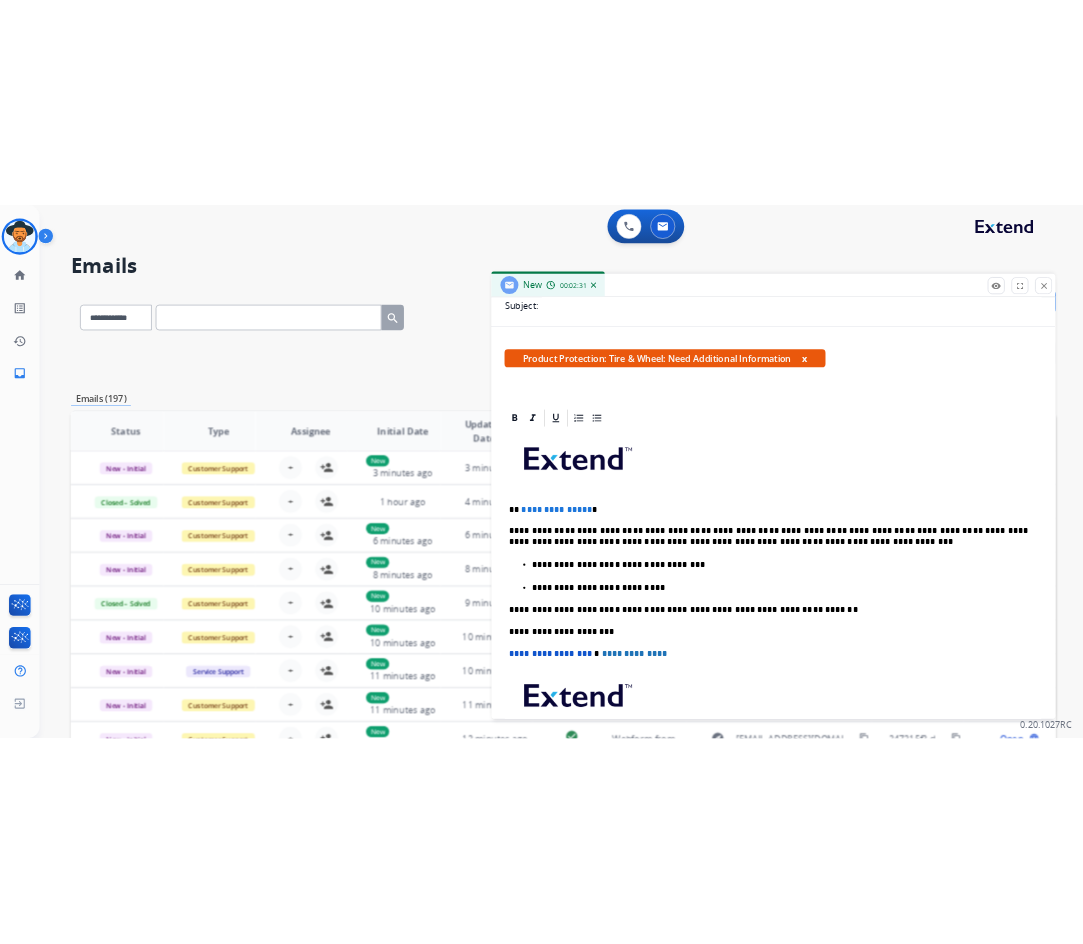 scroll, scrollTop: 300, scrollLeft: 0, axis: vertical 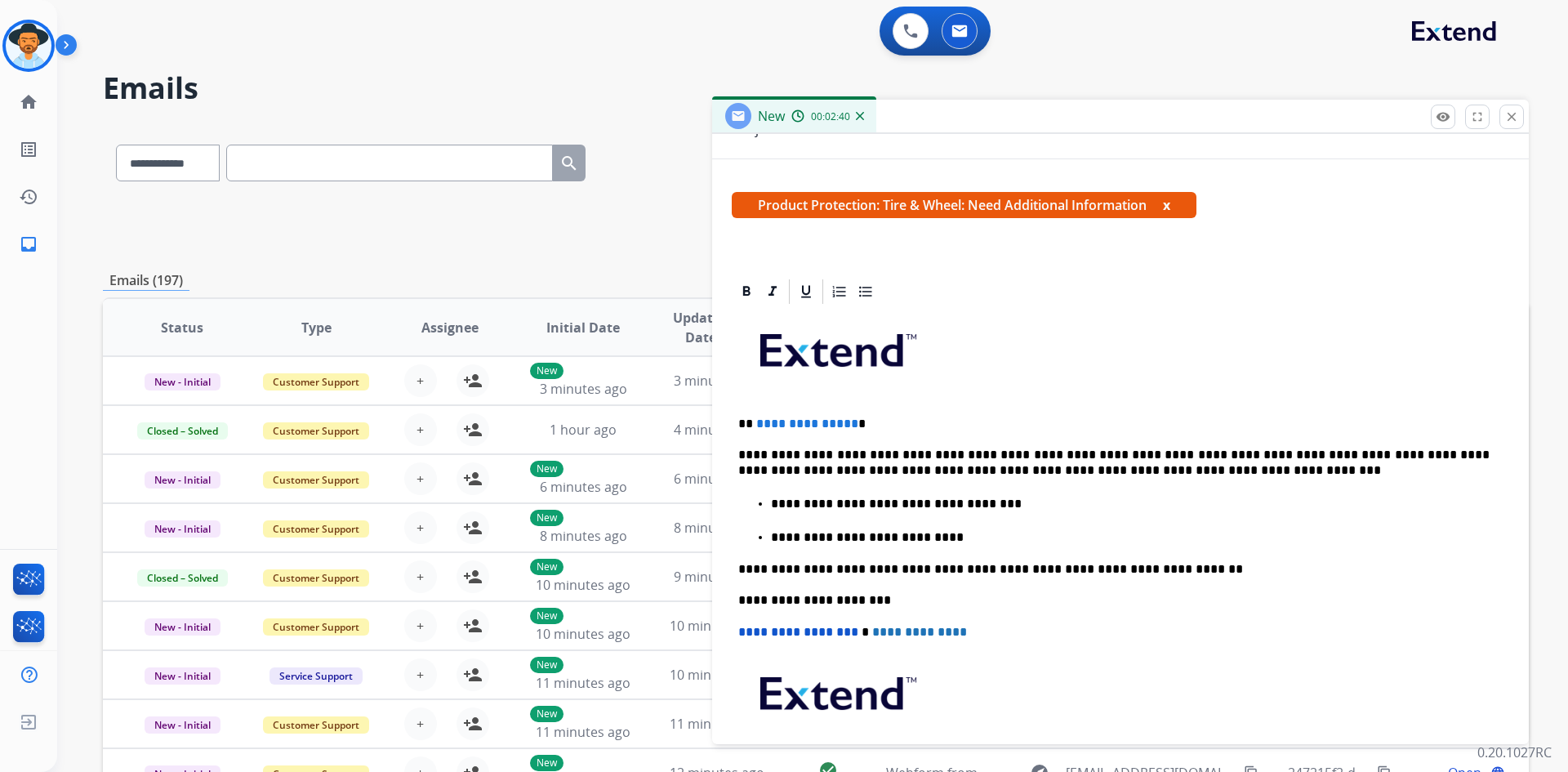 click on "**********" at bounding box center (793, 444) 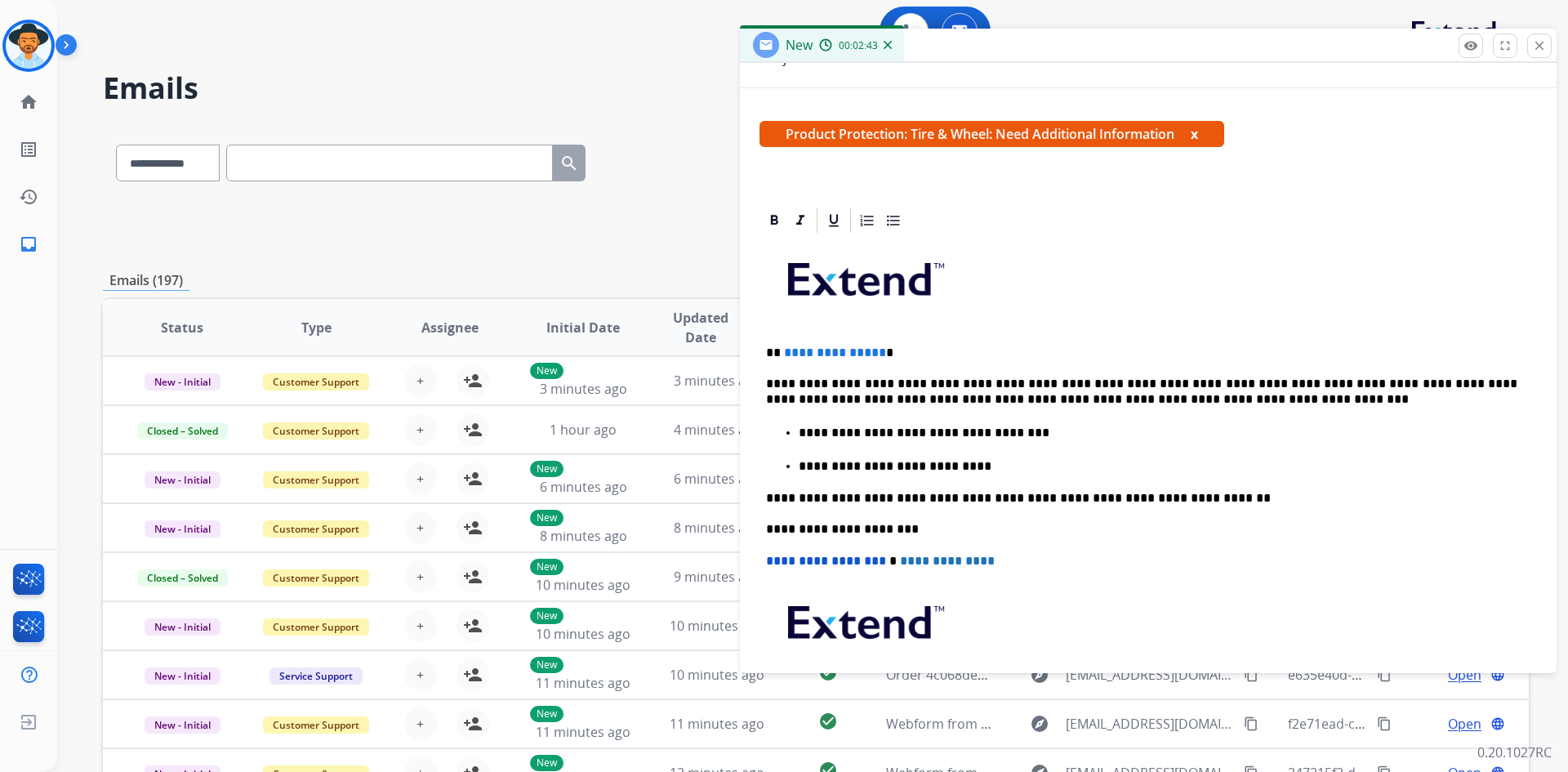 drag, startPoint x: 1038, startPoint y: 123, endPoint x: 1066, endPoint y: 51, distance: 77.25283 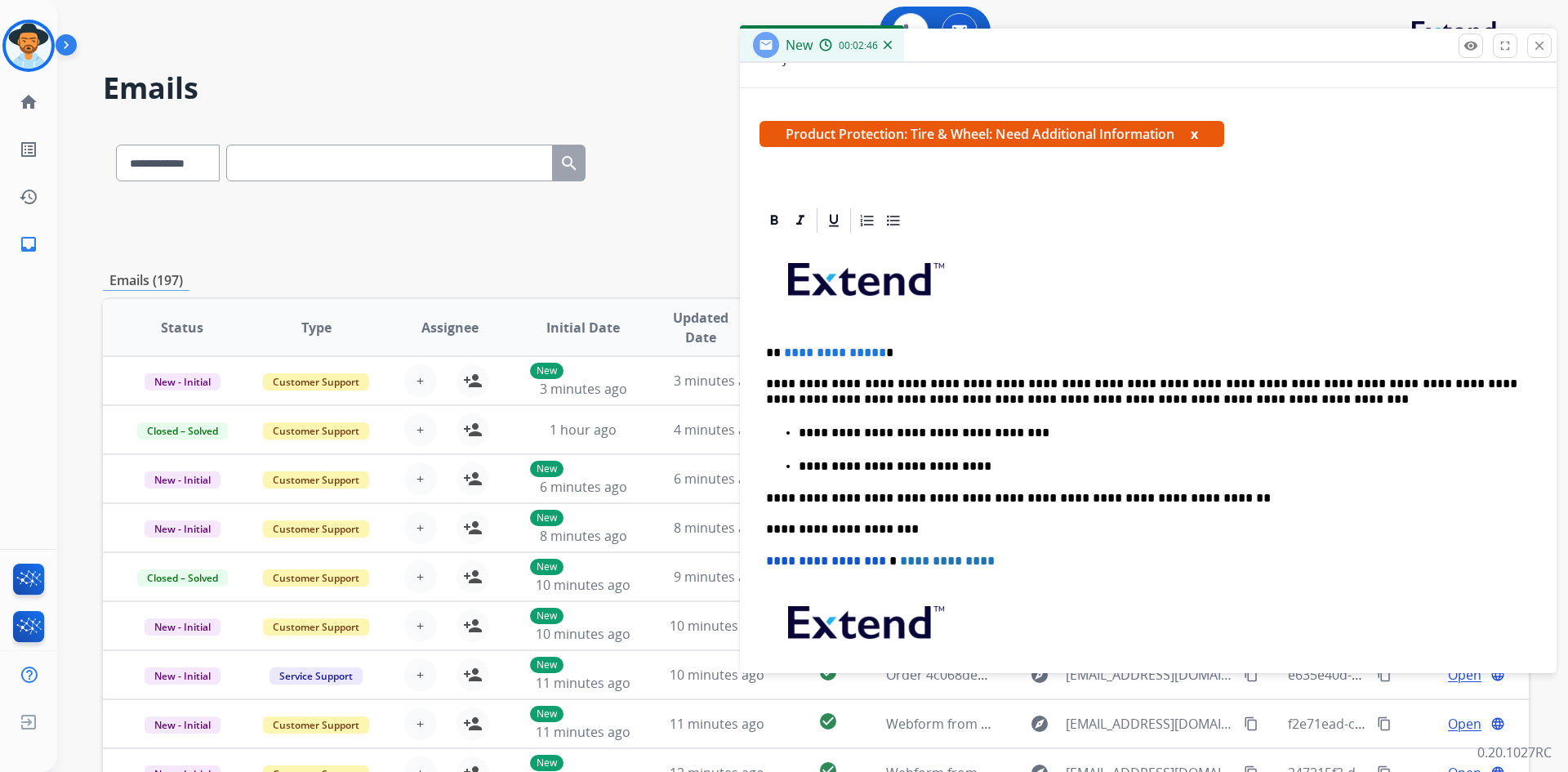 click on "x" at bounding box center [1194, 134] 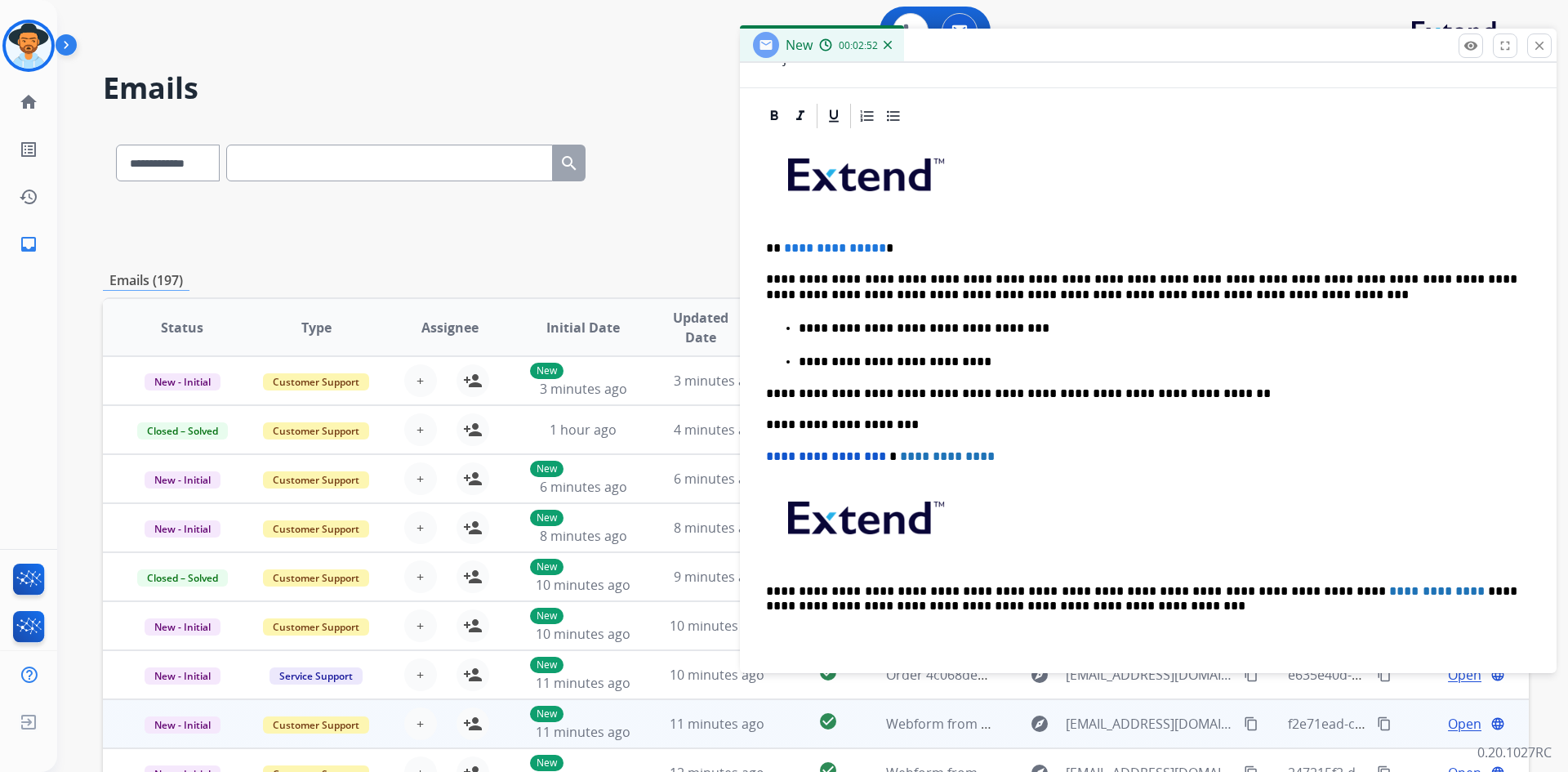 drag, startPoint x: 1066, startPoint y: 663, endPoint x: 1078, endPoint y: 731, distance: 69.05071 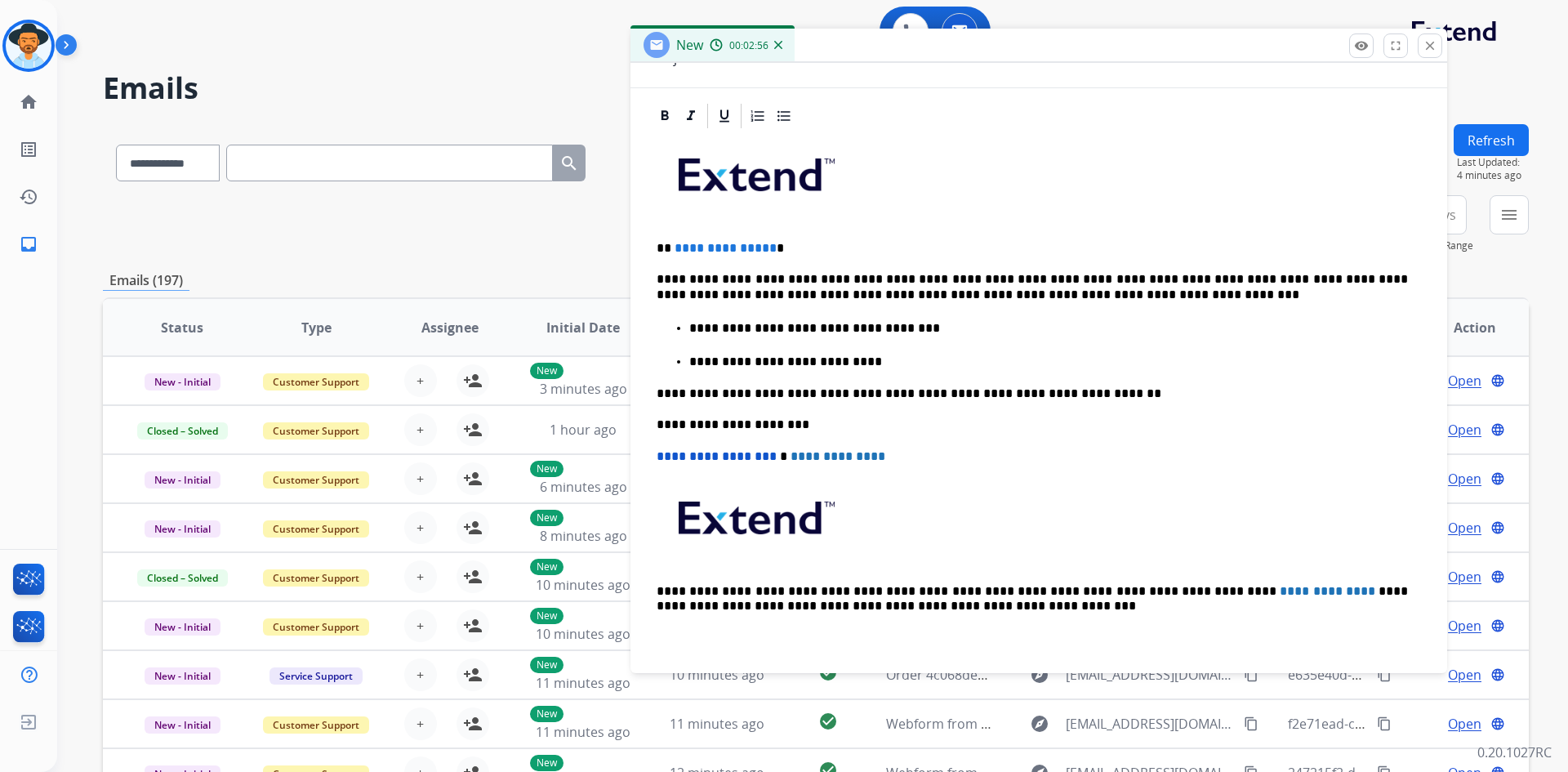 drag, startPoint x: 1045, startPoint y: 50, endPoint x: 936, endPoint y: 50, distance: 109 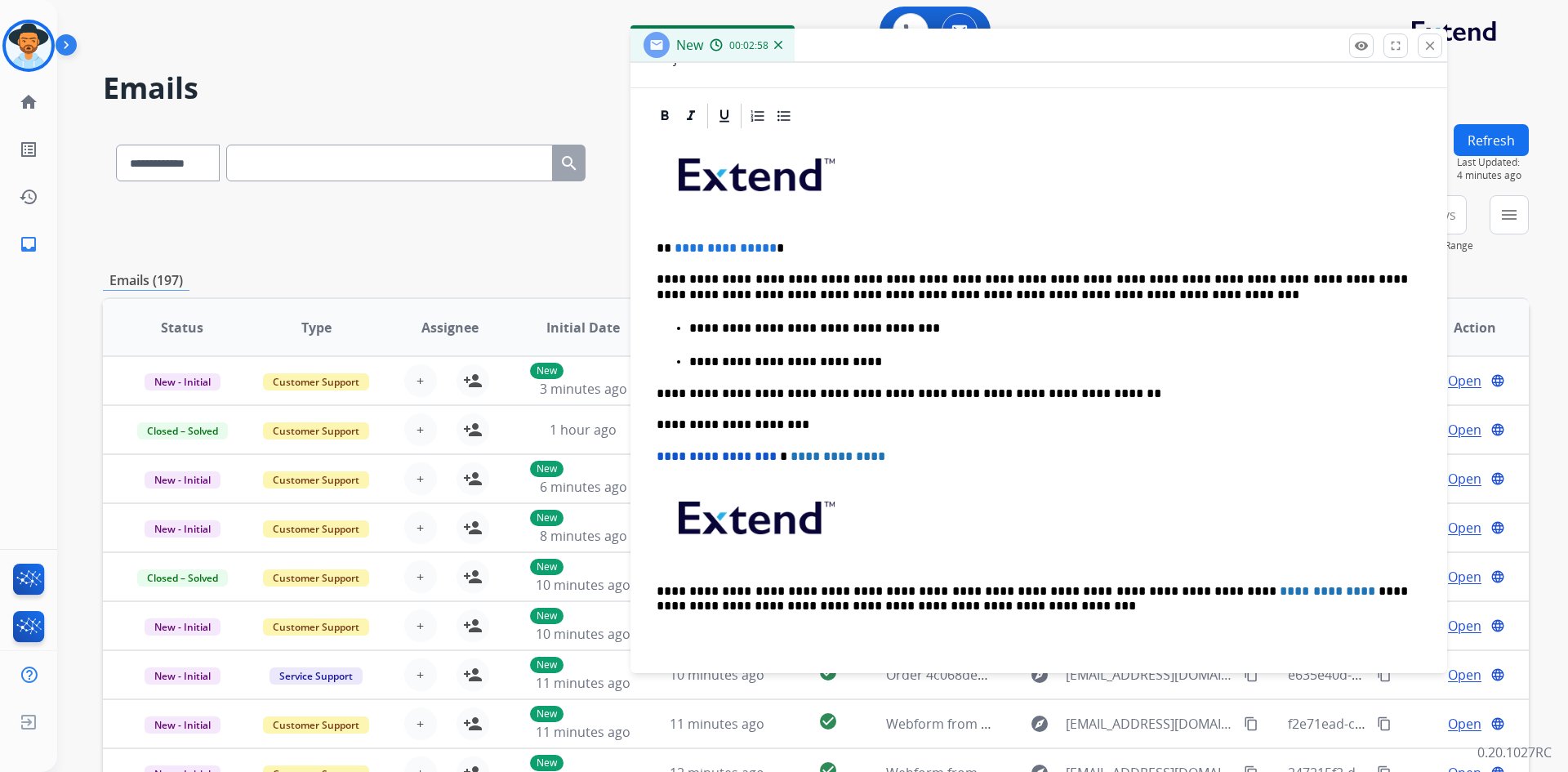 click on "00:02:58" at bounding box center (746, 45) 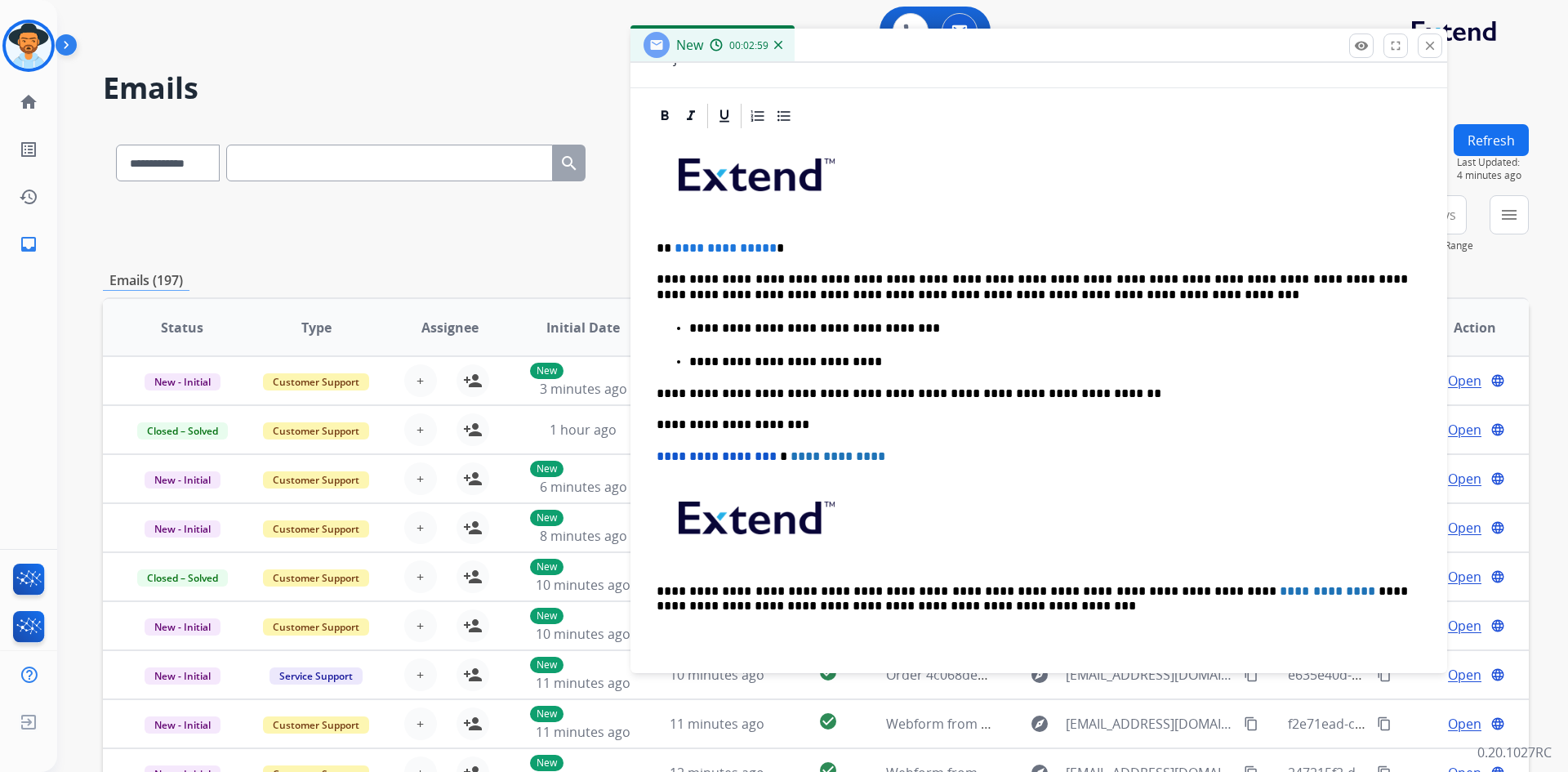 click at bounding box center [778, 45] 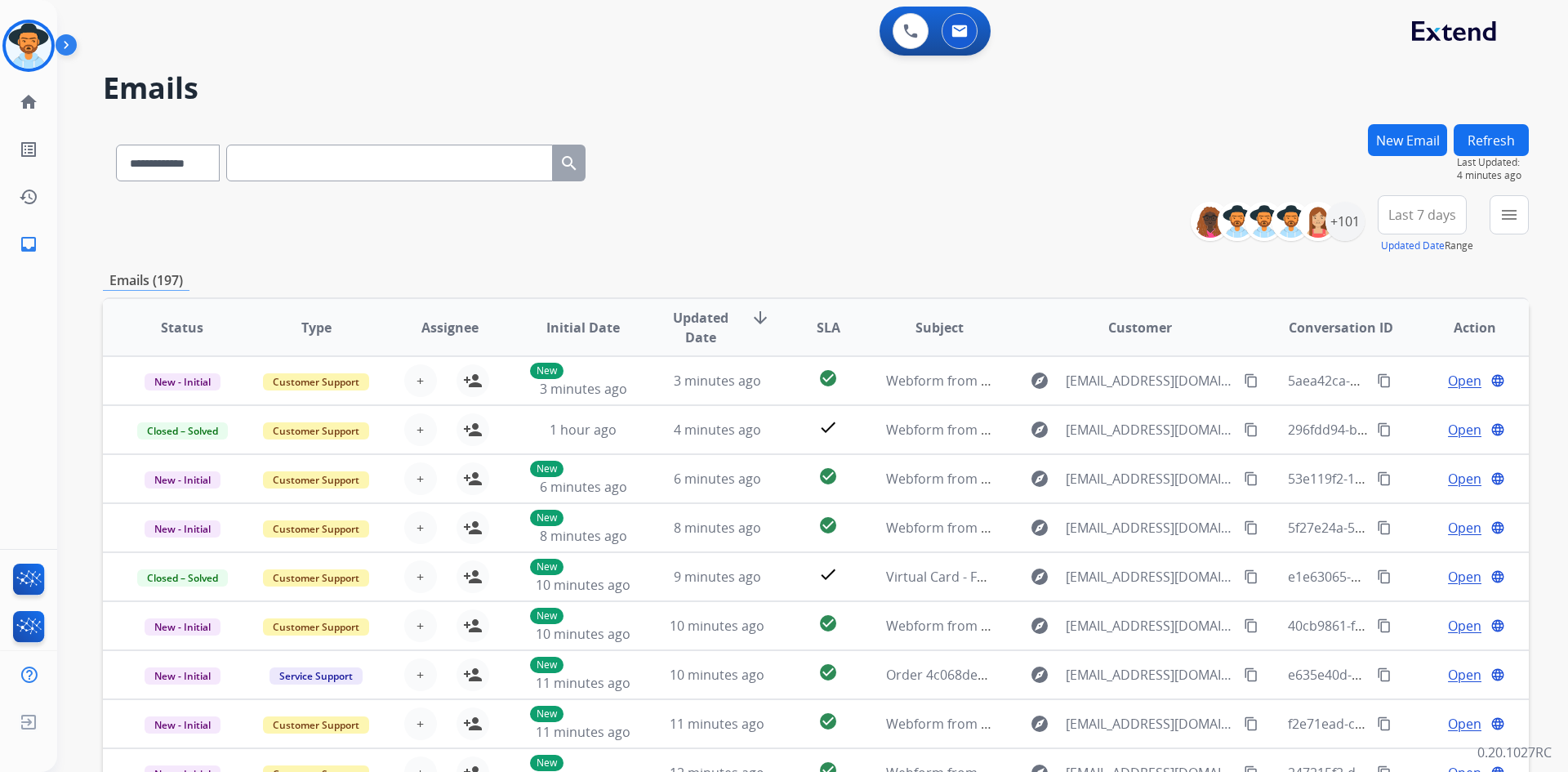 click on "New Email" at bounding box center (1407, 140) 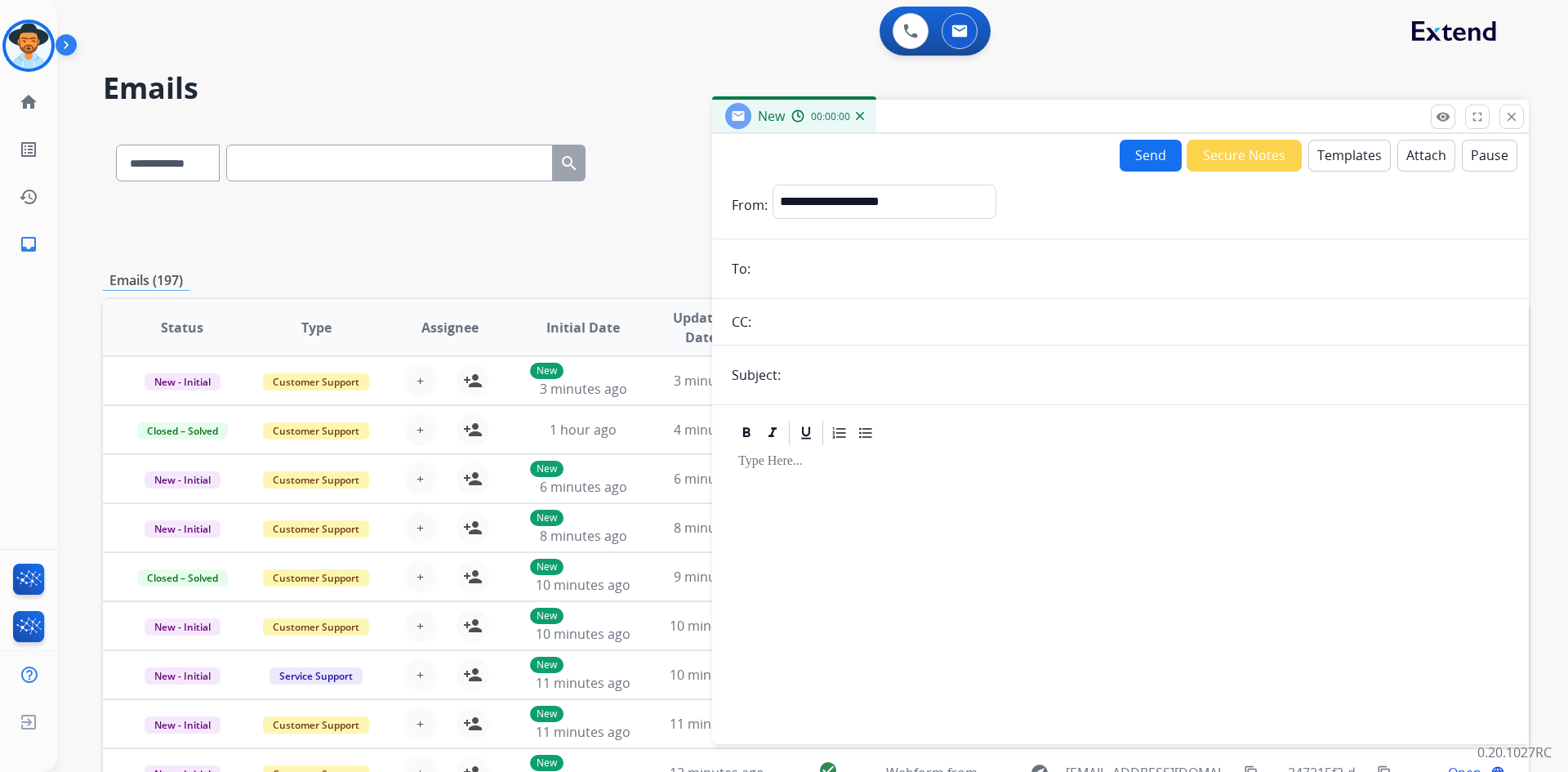 click on "Templates" at bounding box center [1349, 155] 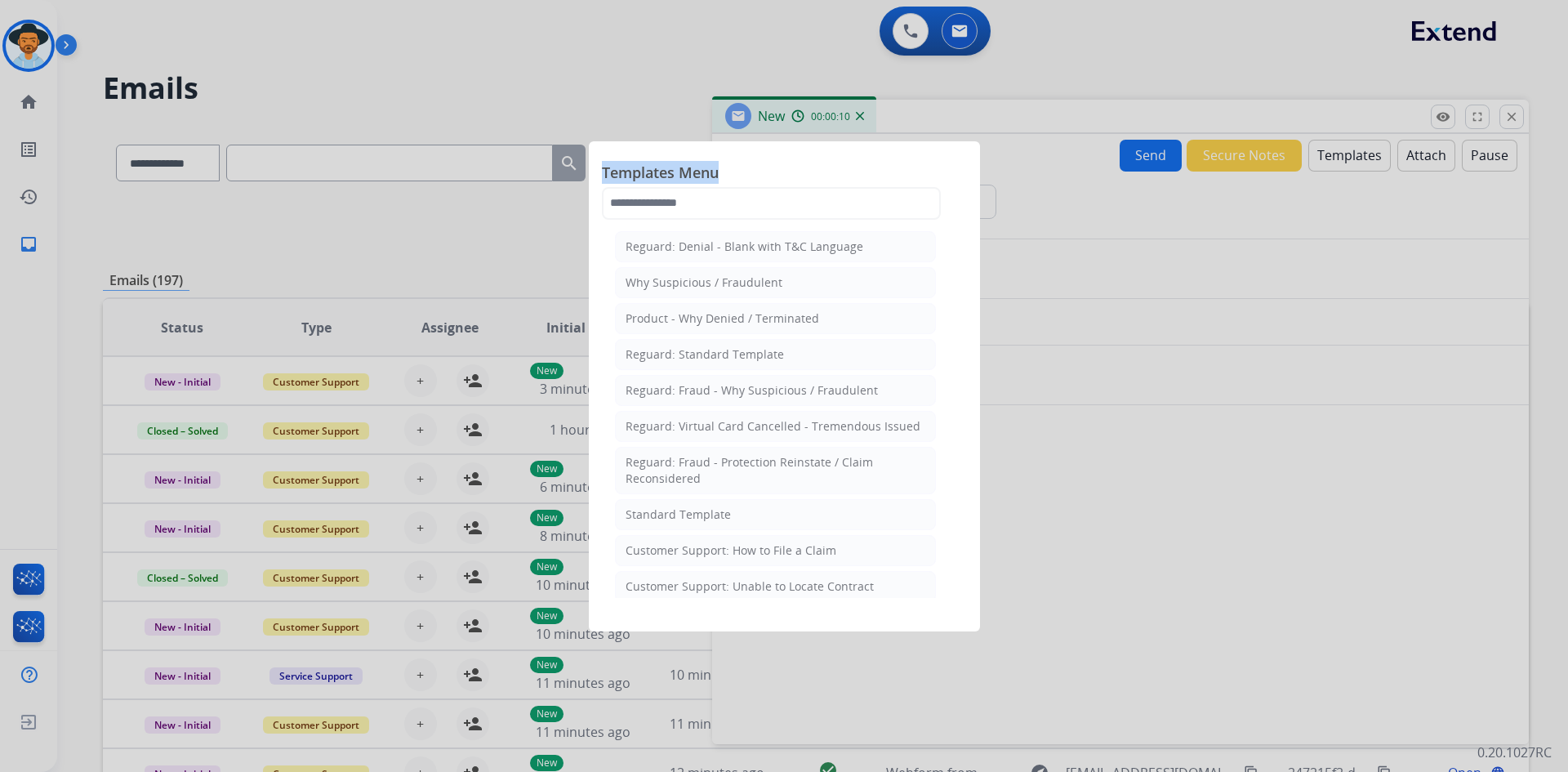 drag, startPoint x: 924, startPoint y: 155, endPoint x: 1063, endPoint y: 160, distance: 139.0899 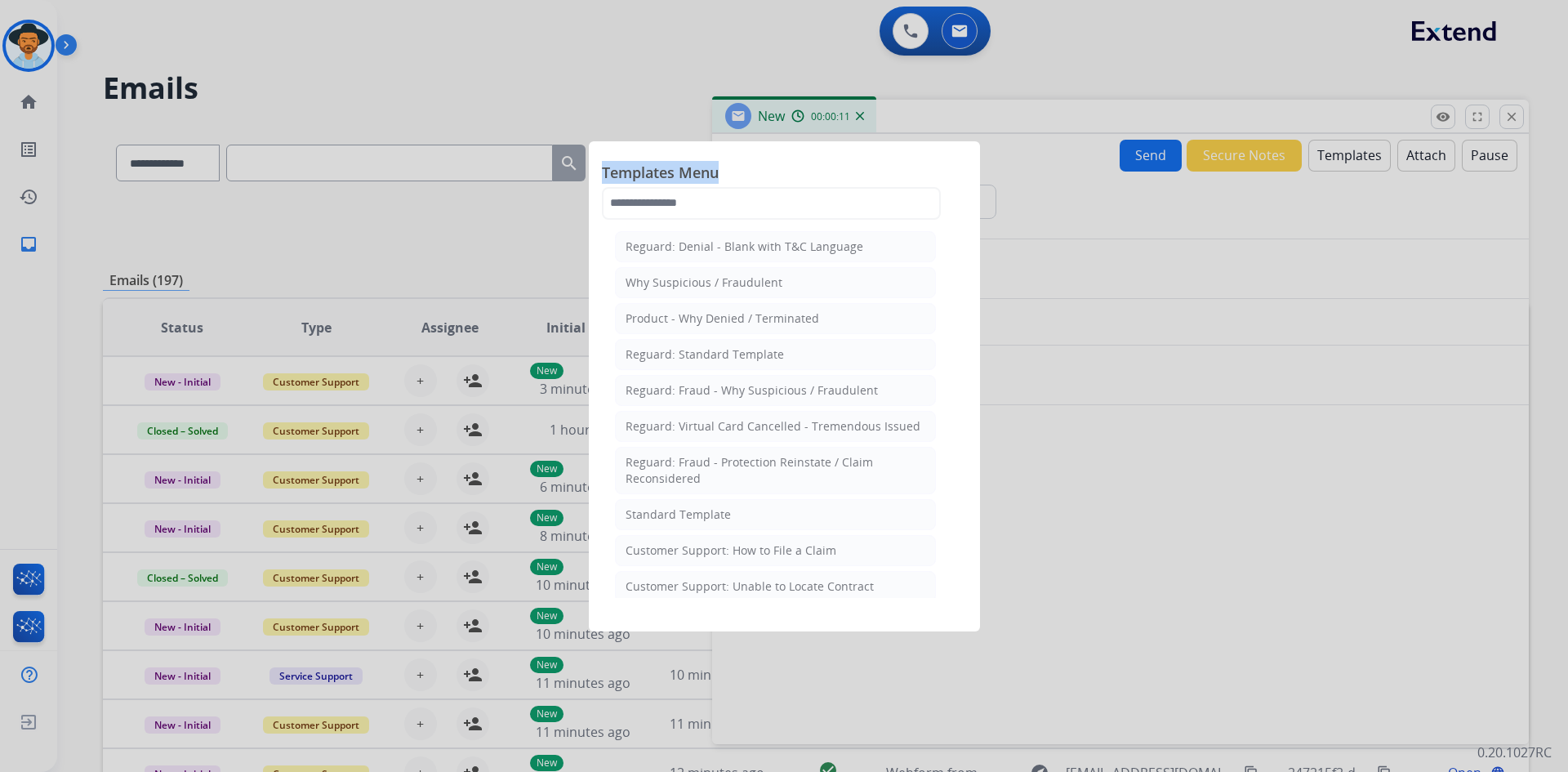 drag, startPoint x: 1127, startPoint y: 367, endPoint x: 1101, endPoint y: 370, distance: 26.1725 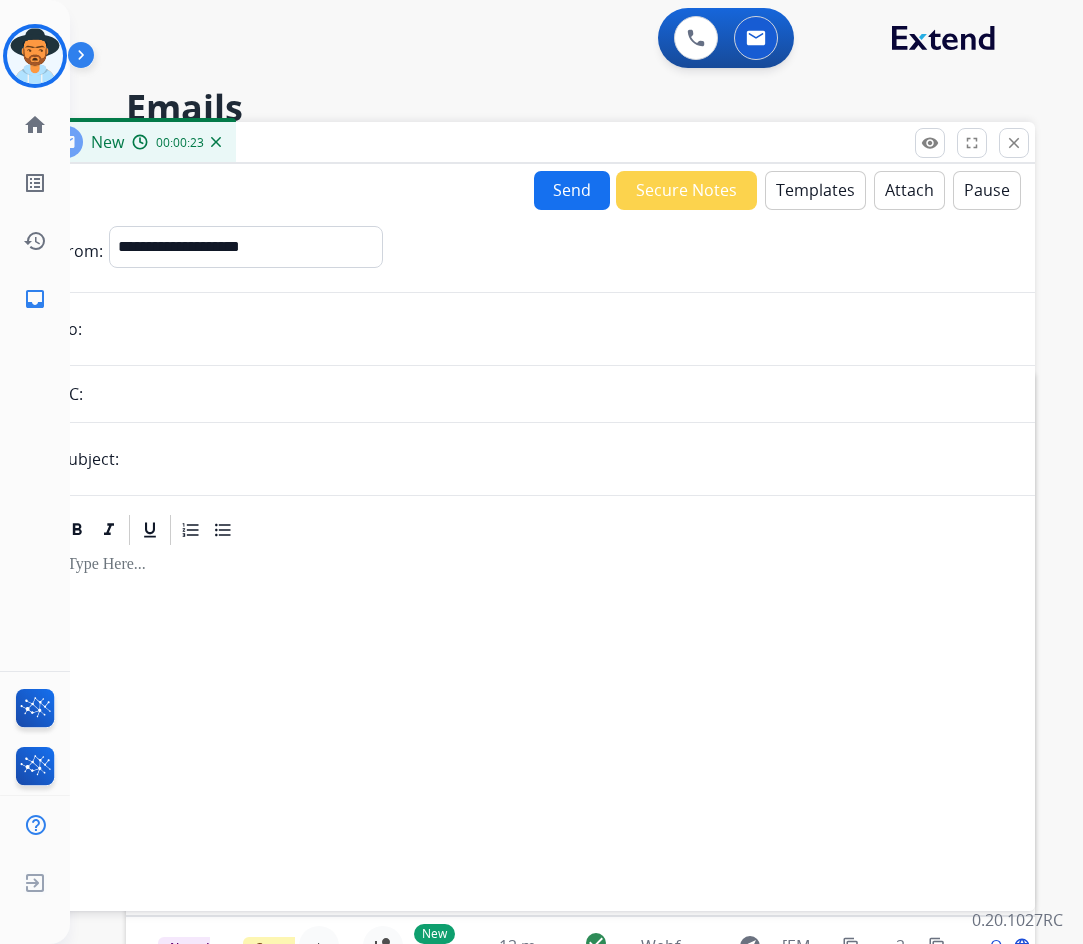 click on "Templates" at bounding box center [815, 190] 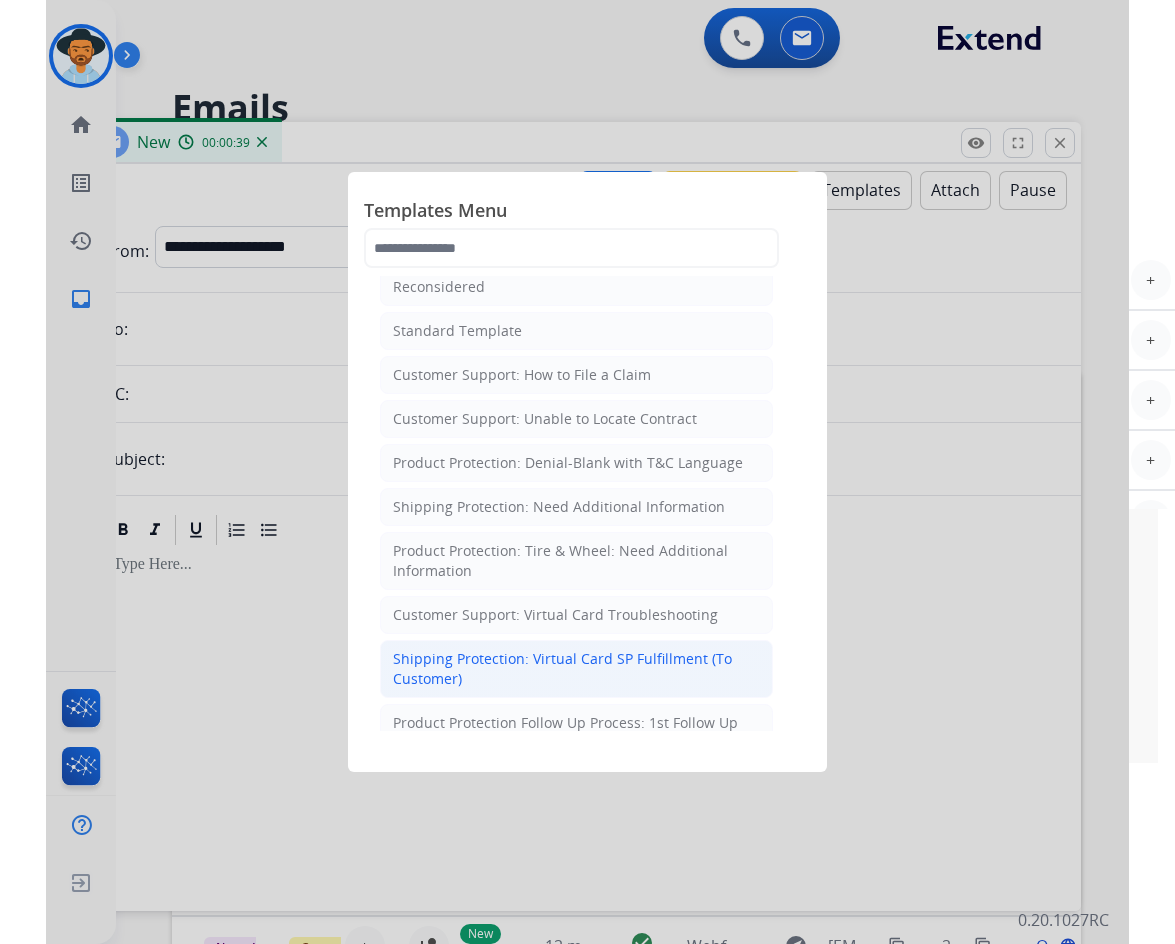 scroll, scrollTop: 300, scrollLeft: 0, axis: vertical 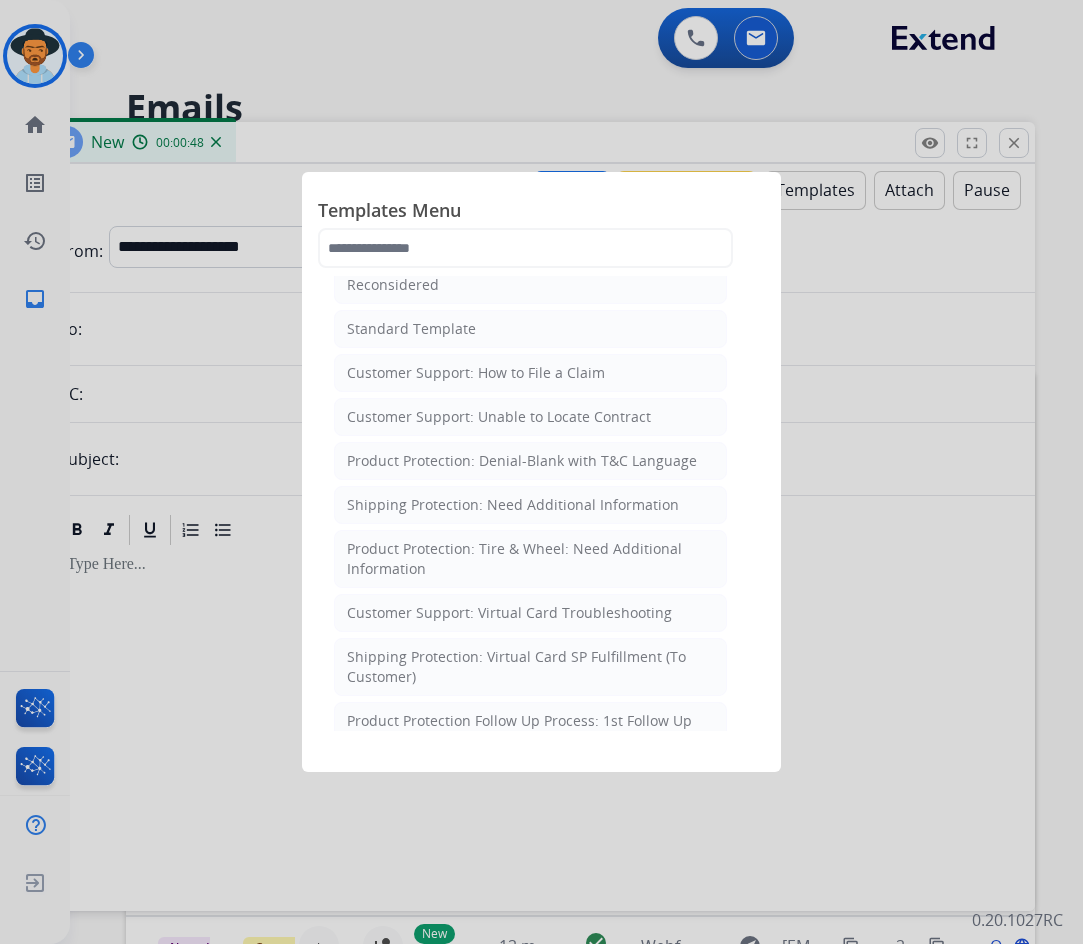 drag, startPoint x: 425, startPoint y: 567, endPoint x: 335, endPoint y: 529, distance: 97.6934 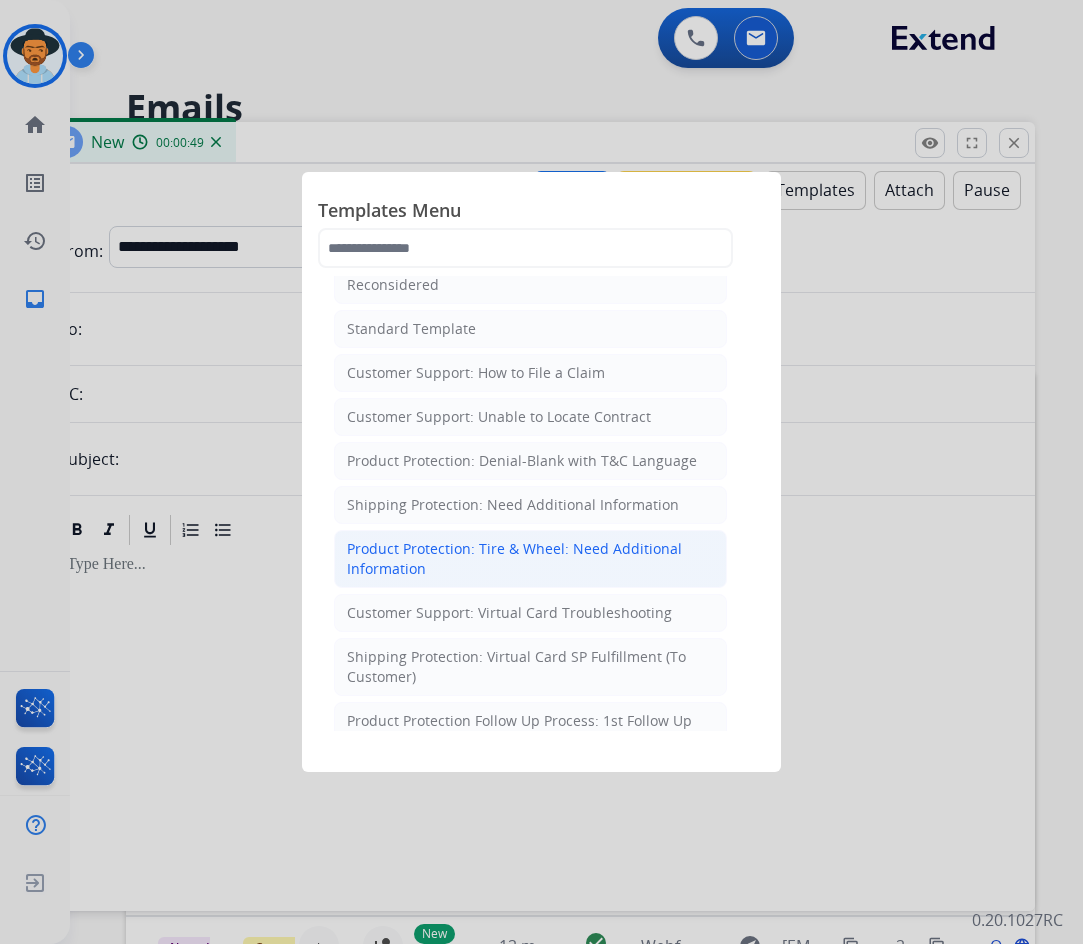 copy on "Product Protection: Tire & Wheel: Need Additional Information" 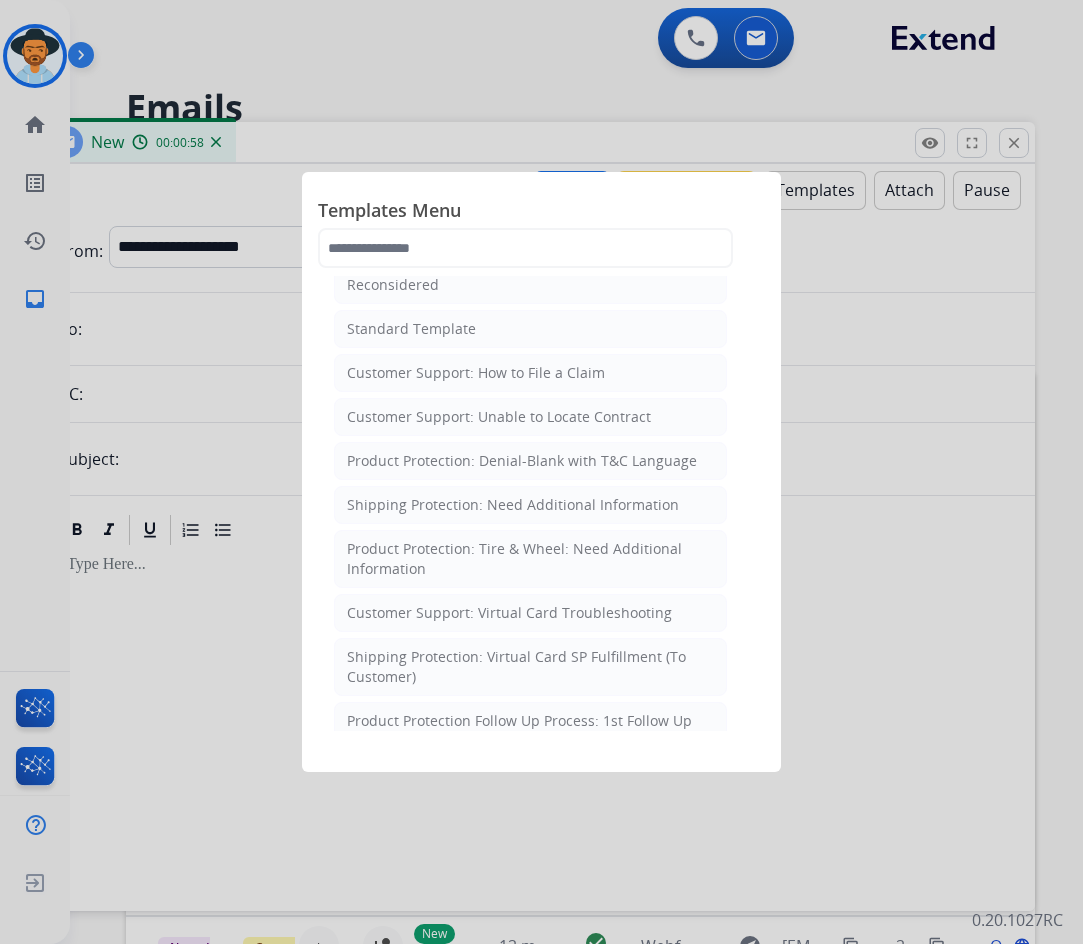 drag, startPoint x: 852, startPoint y: 334, endPoint x: 787, endPoint y: 263, distance: 96.26006 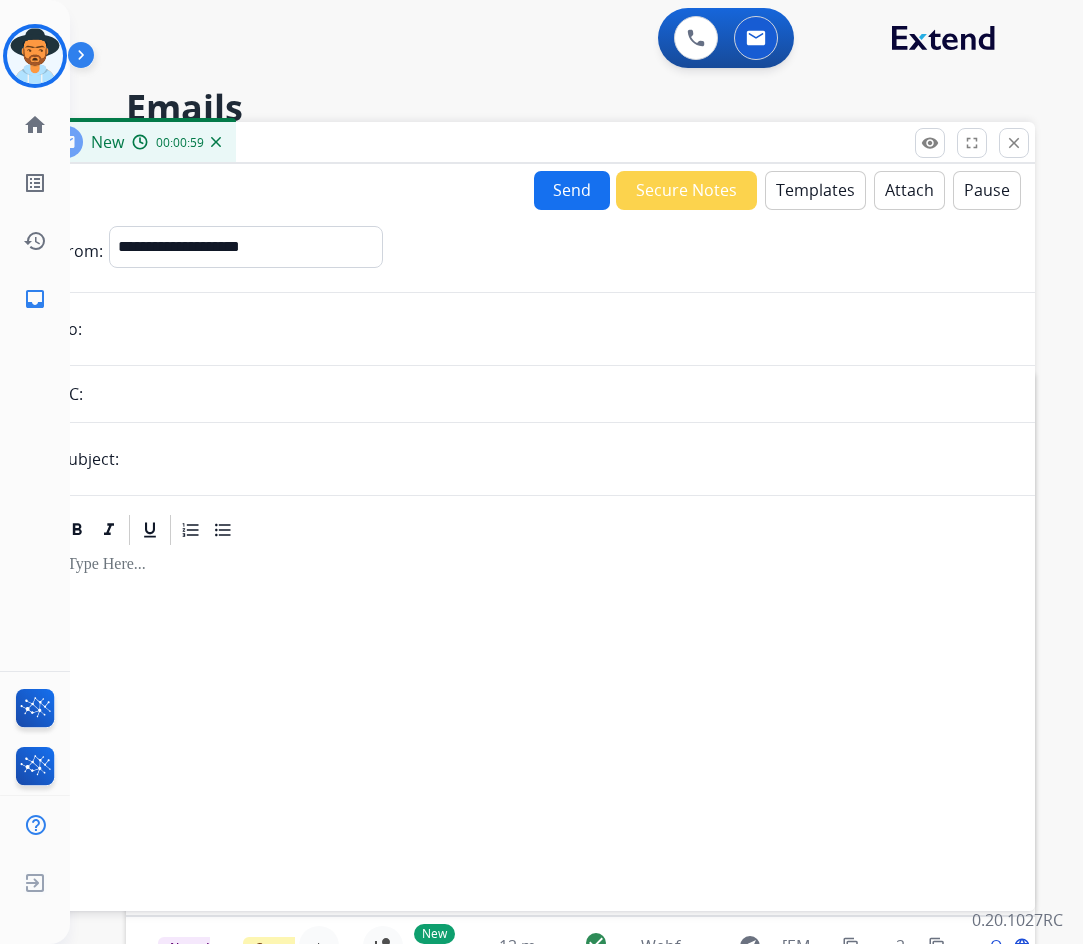 click on "00:00:59" at bounding box center [176, 142] 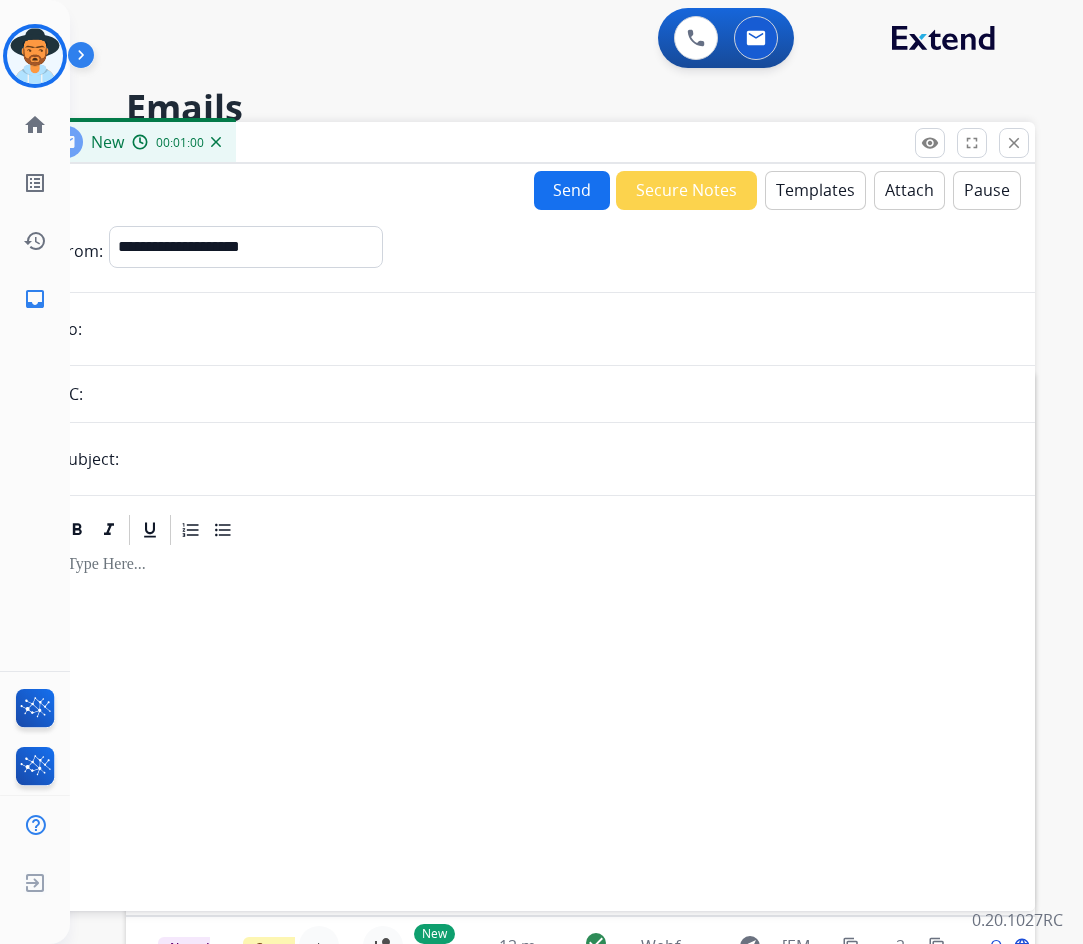 click at bounding box center [216, 142] 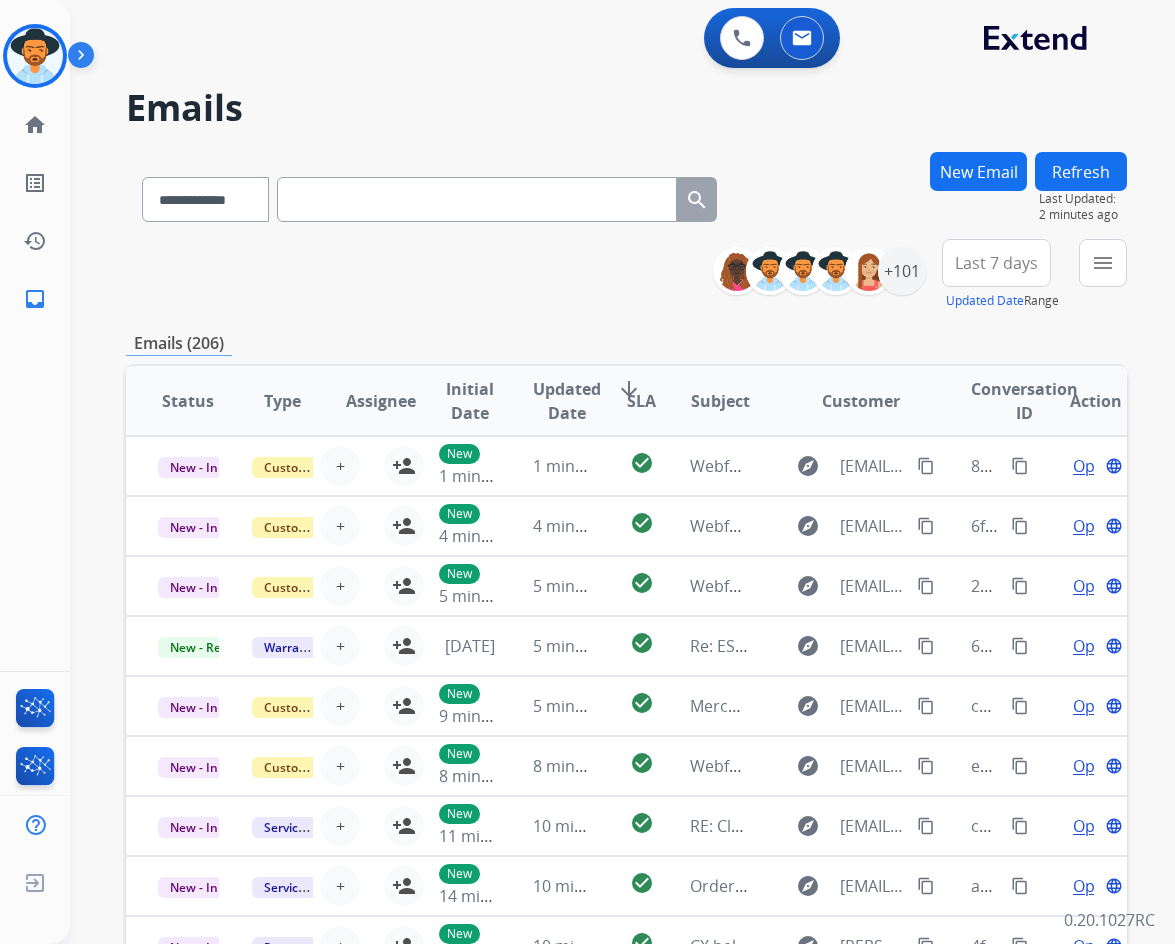 click on "**********" at bounding box center [626, 275] 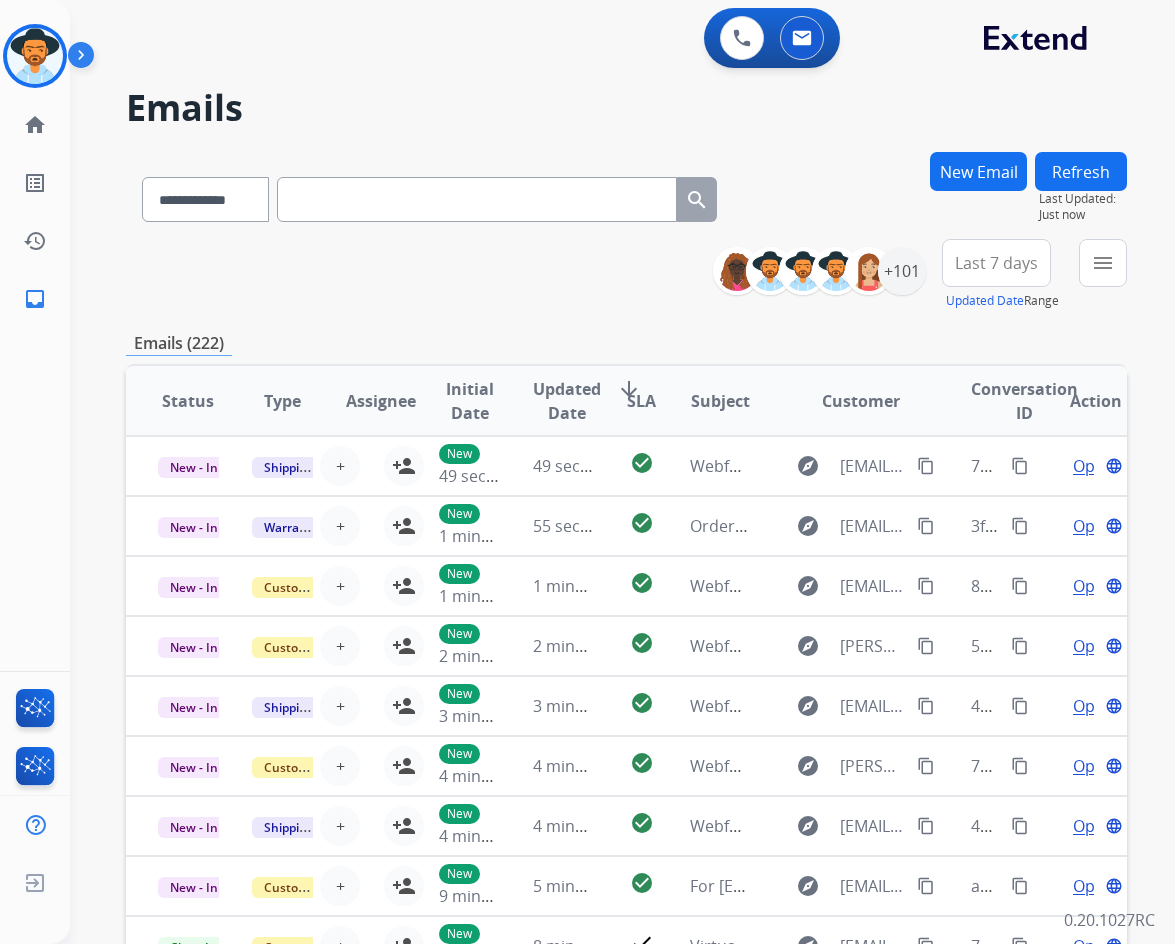 click on "0 Voice Interactions  0  Email Interactions" at bounding box center (610, 40) 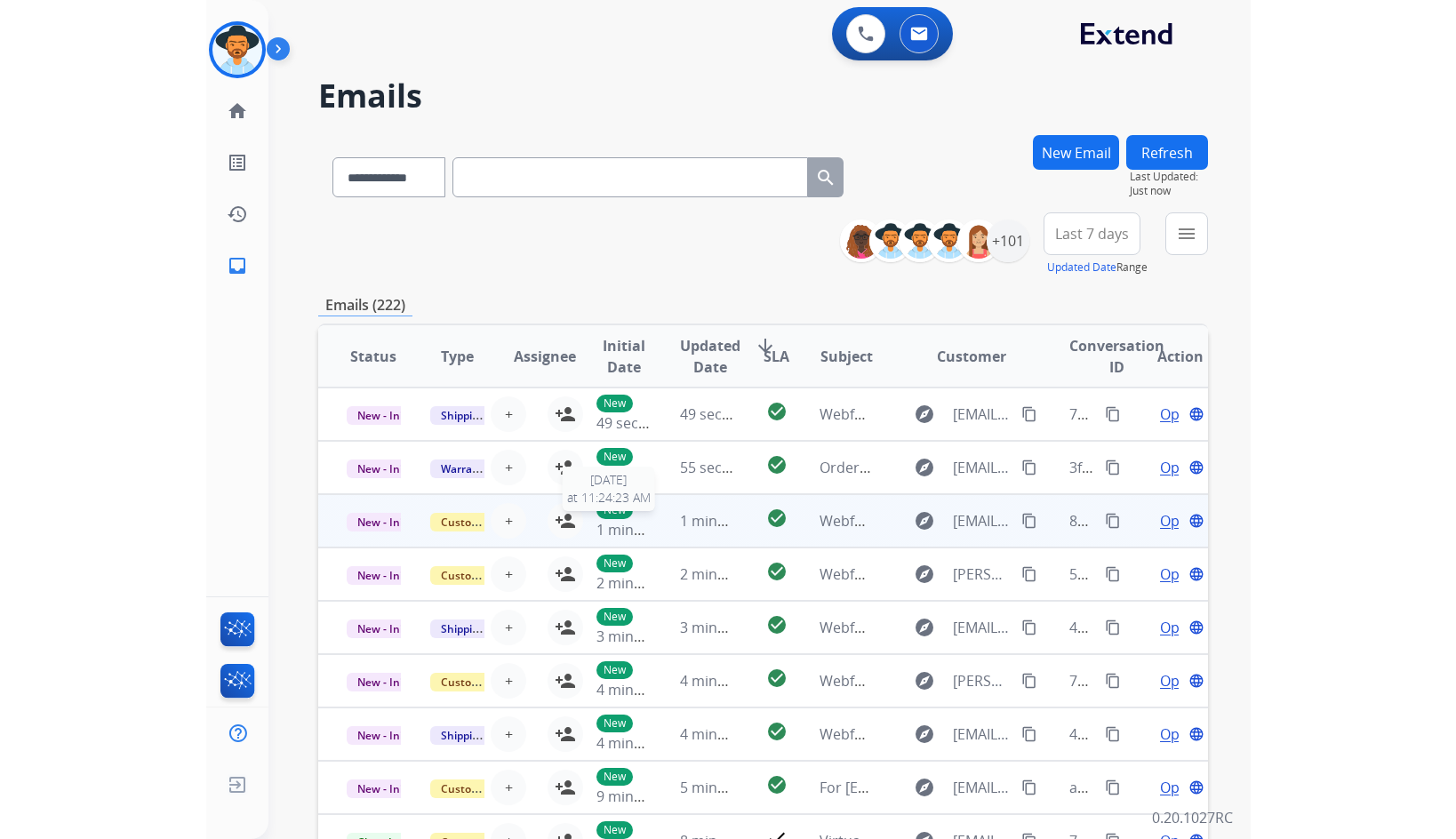 scroll, scrollTop: 2, scrollLeft: 0, axis: vertical 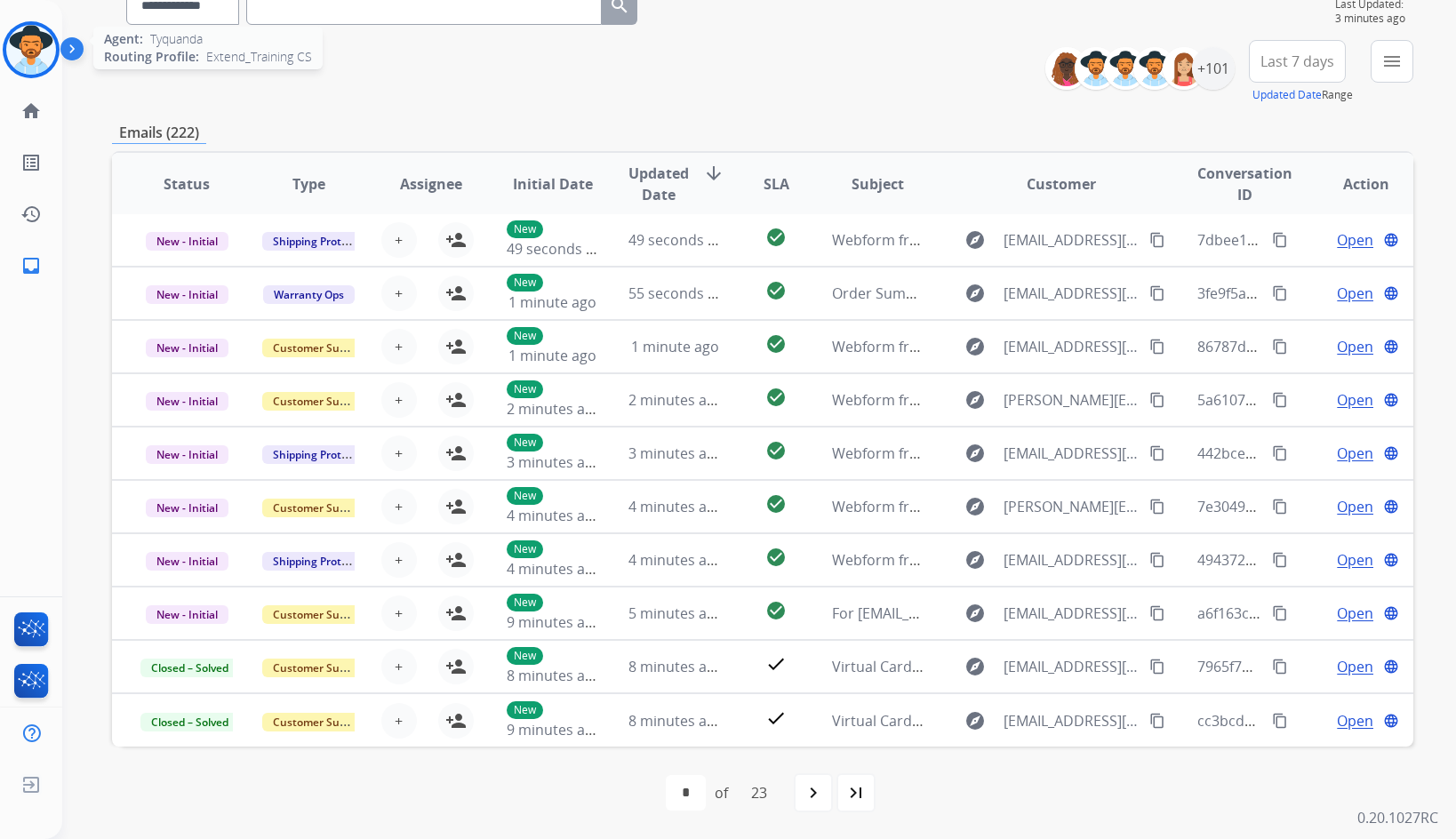 drag, startPoint x: 11, startPoint y: 60, endPoint x: 26, endPoint y: 62, distance: 15.132746 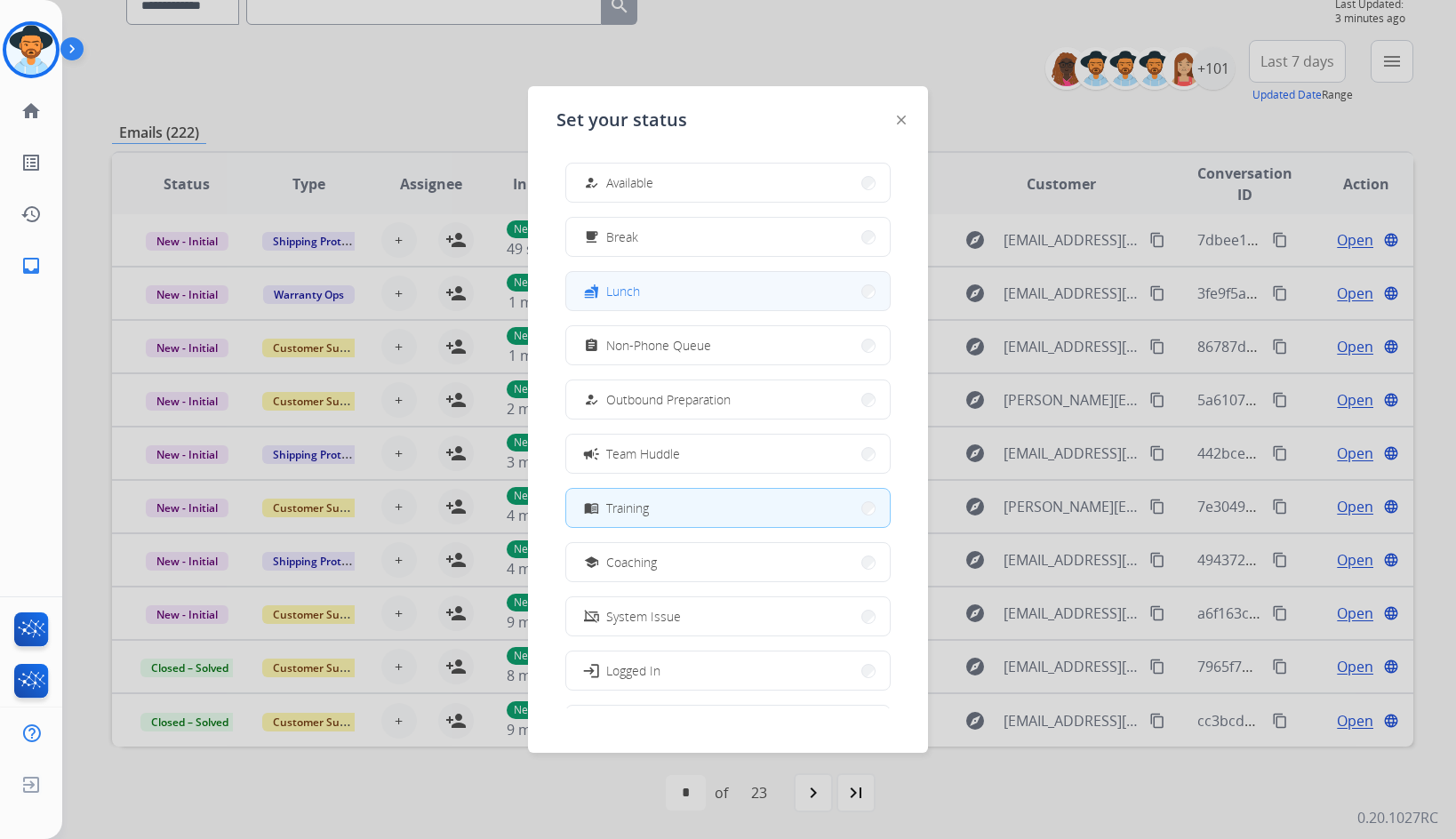 click on "fastfood Lunch" at bounding box center (728, 291) 